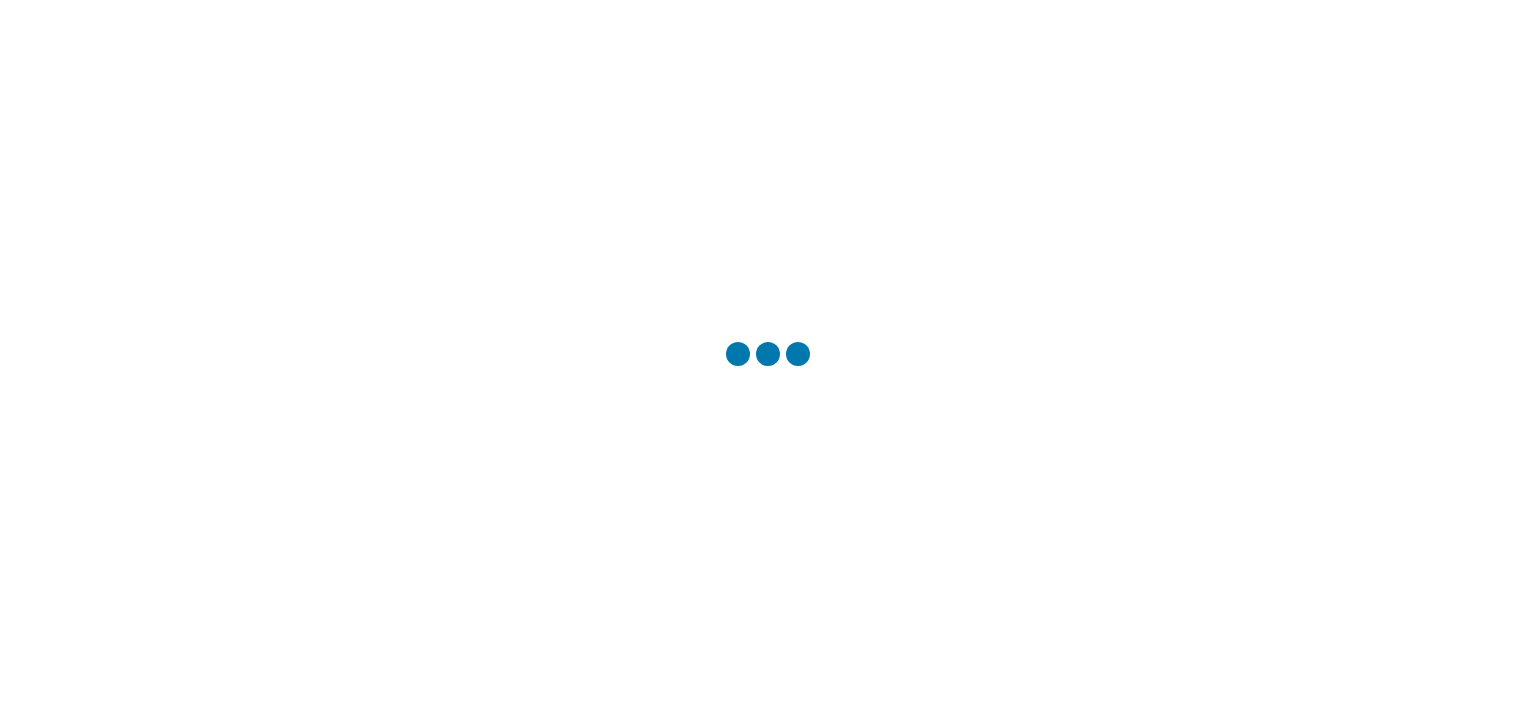scroll, scrollTop: 0, scrollLeft: 0, axis: both 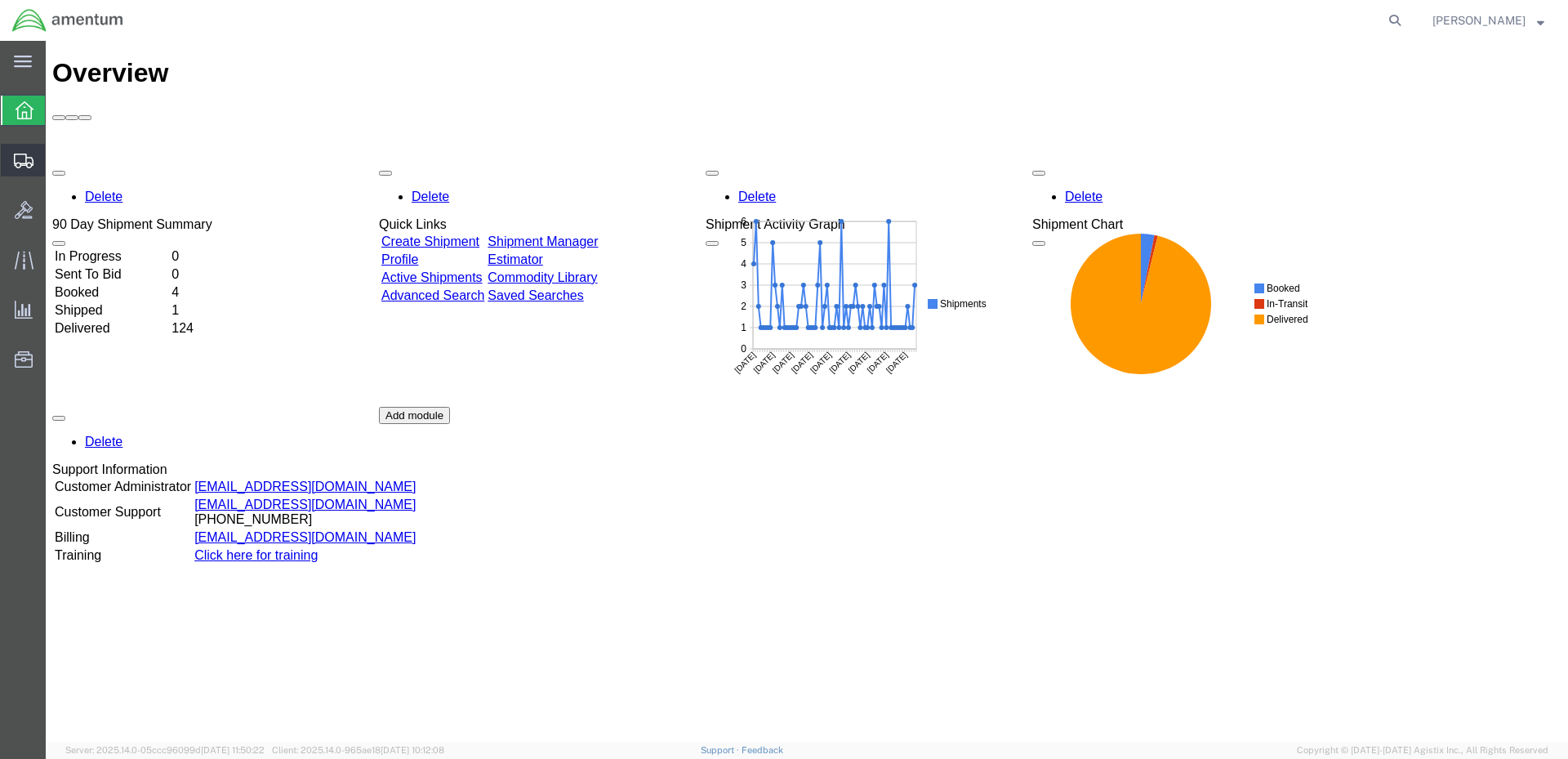 click 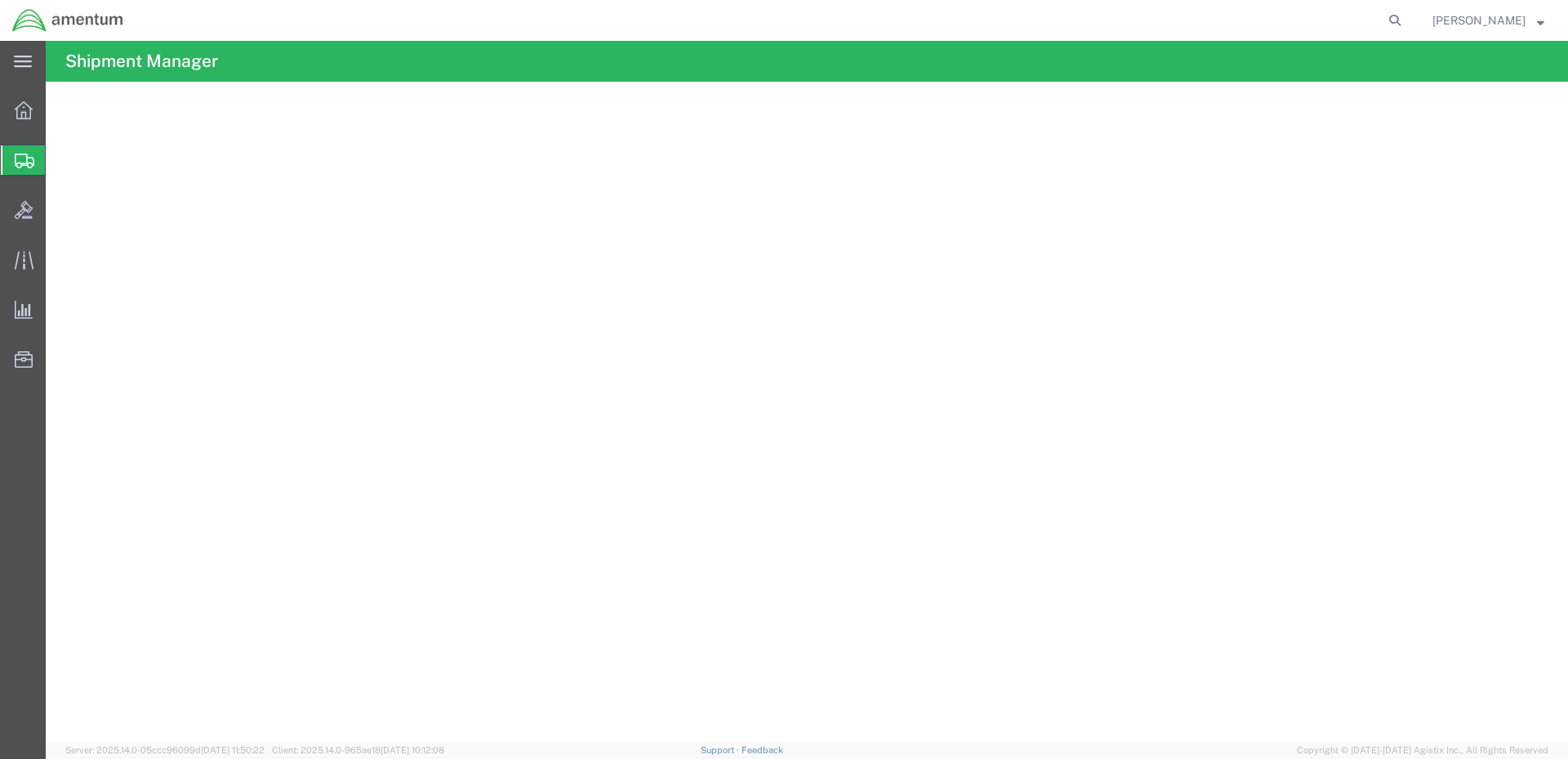 click on "Shipment Manager" 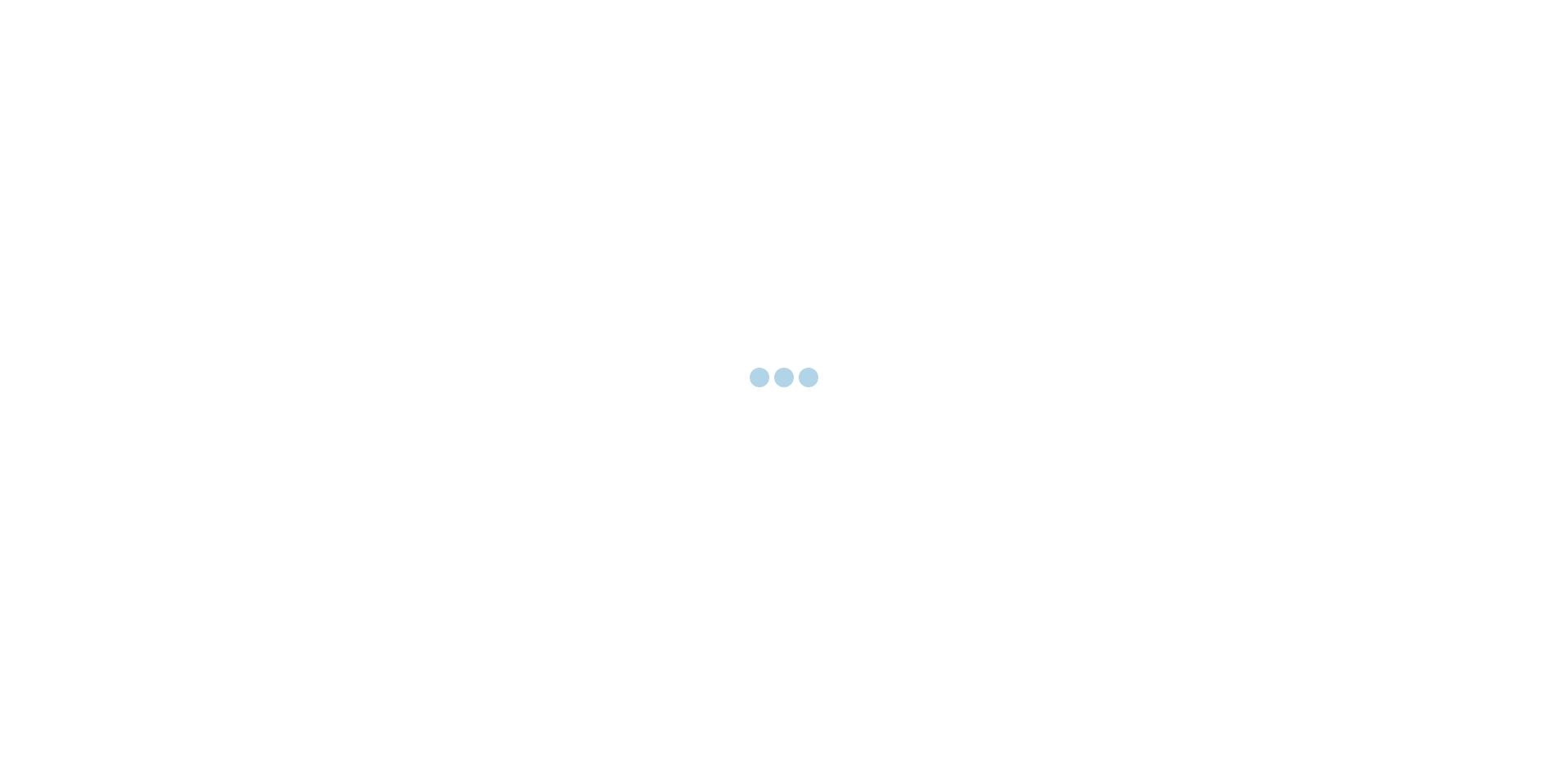 scroll, scrollTop: 0, scrollLeft: 0, axis: both 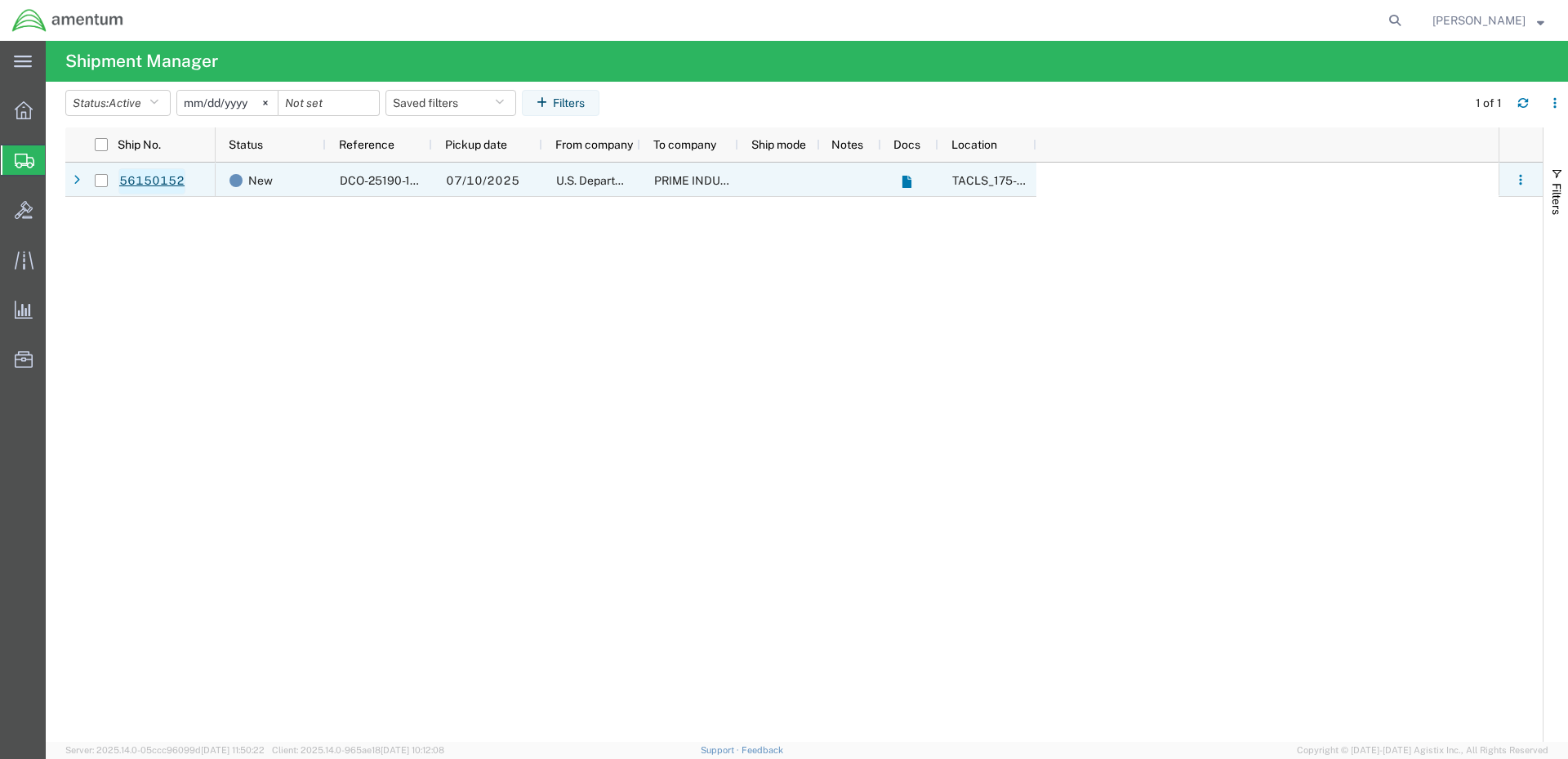click on "56150152" 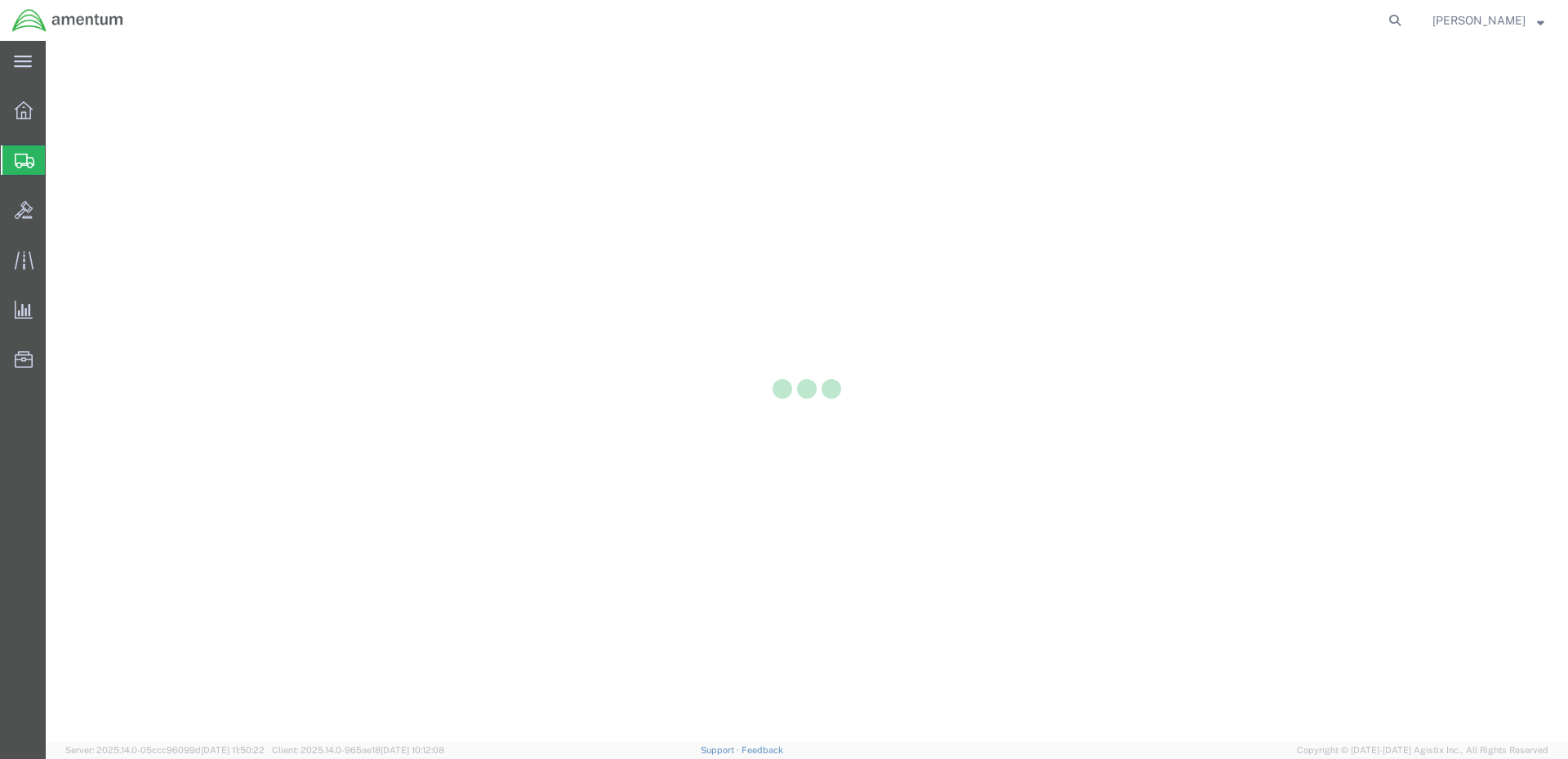 scroll, scrollTop: 0, scrollLeft: 0, axis: both 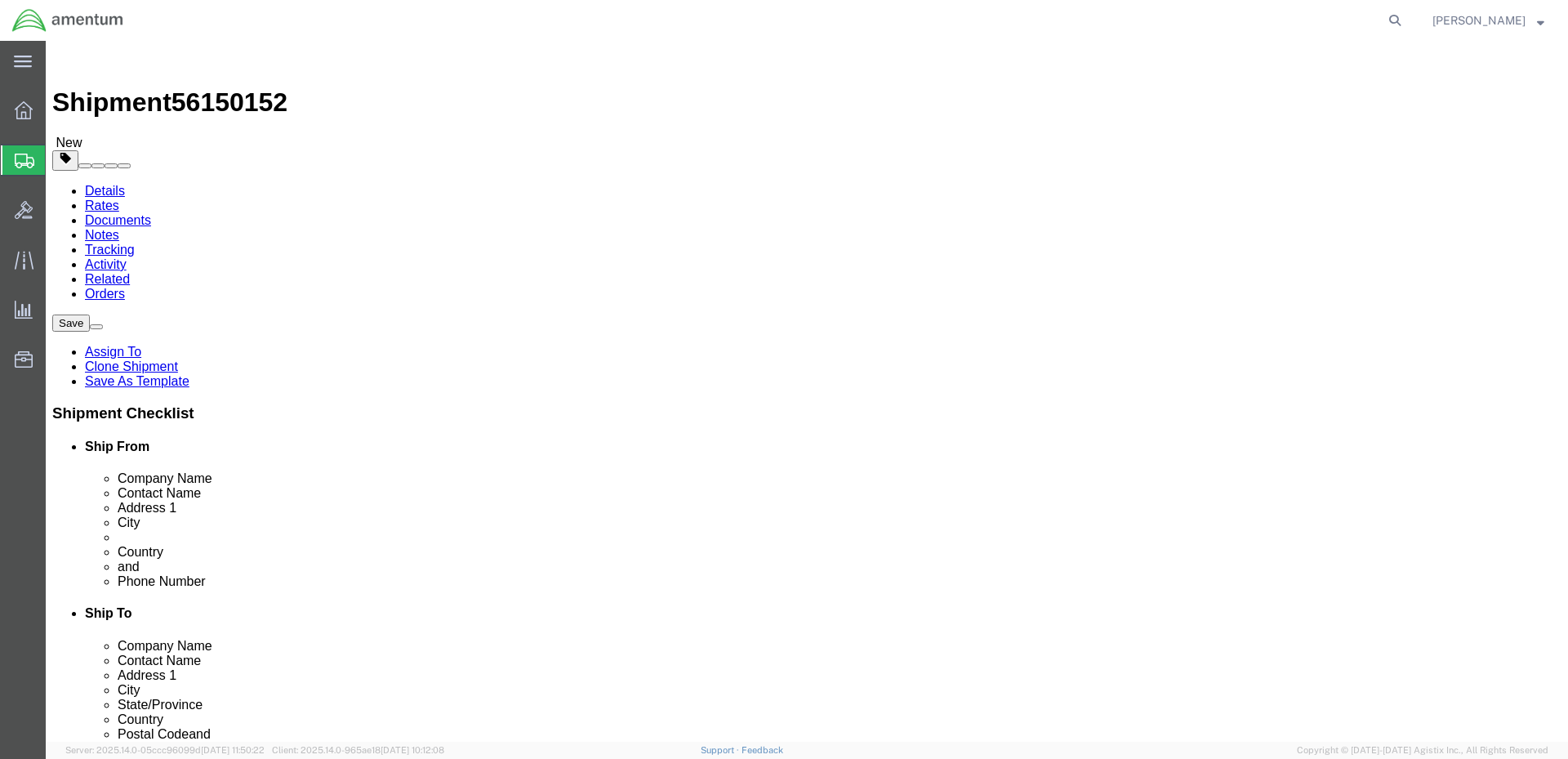 select on "60371" 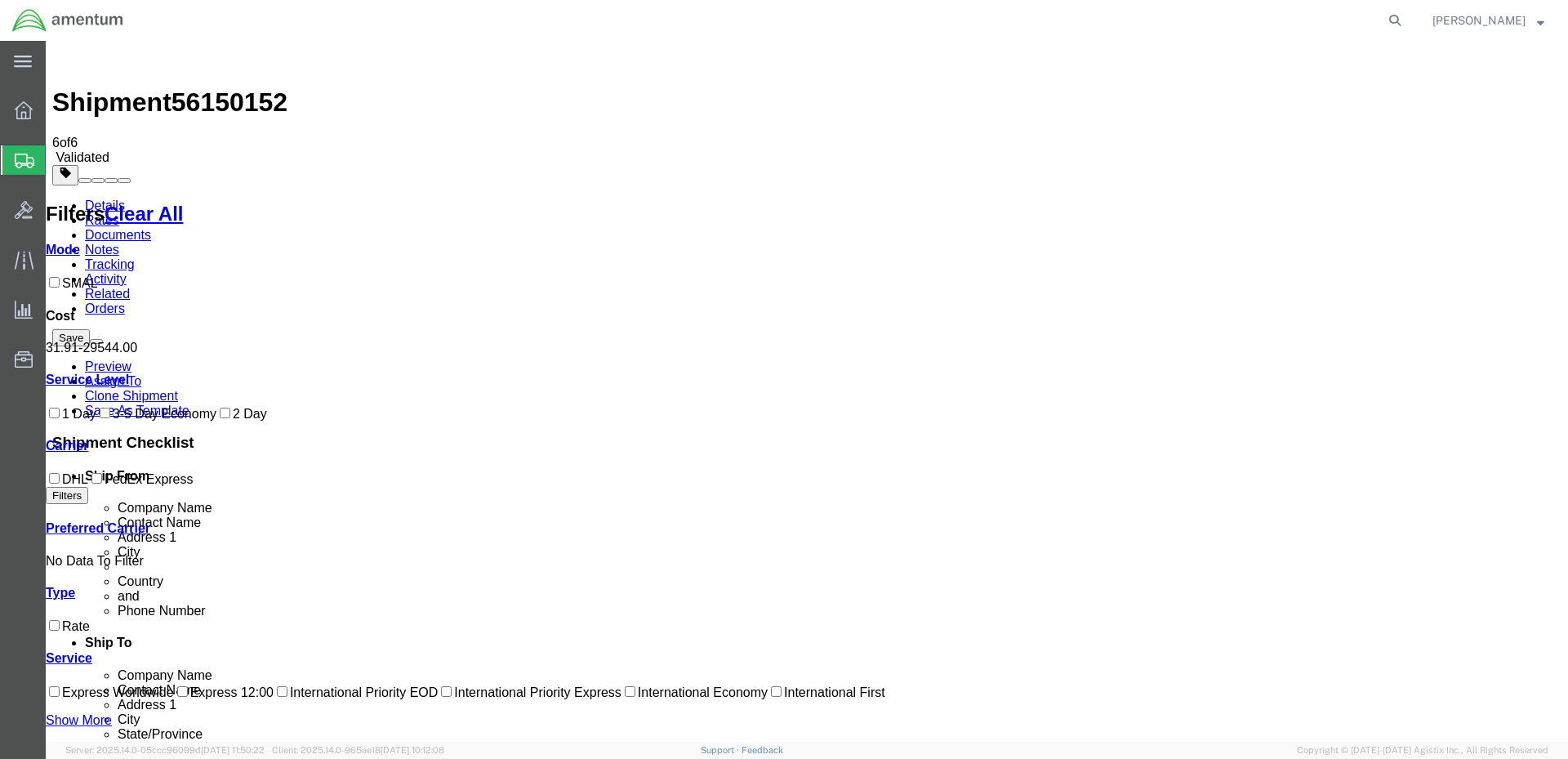click on "Book" at bounding box center (1213, 1588) 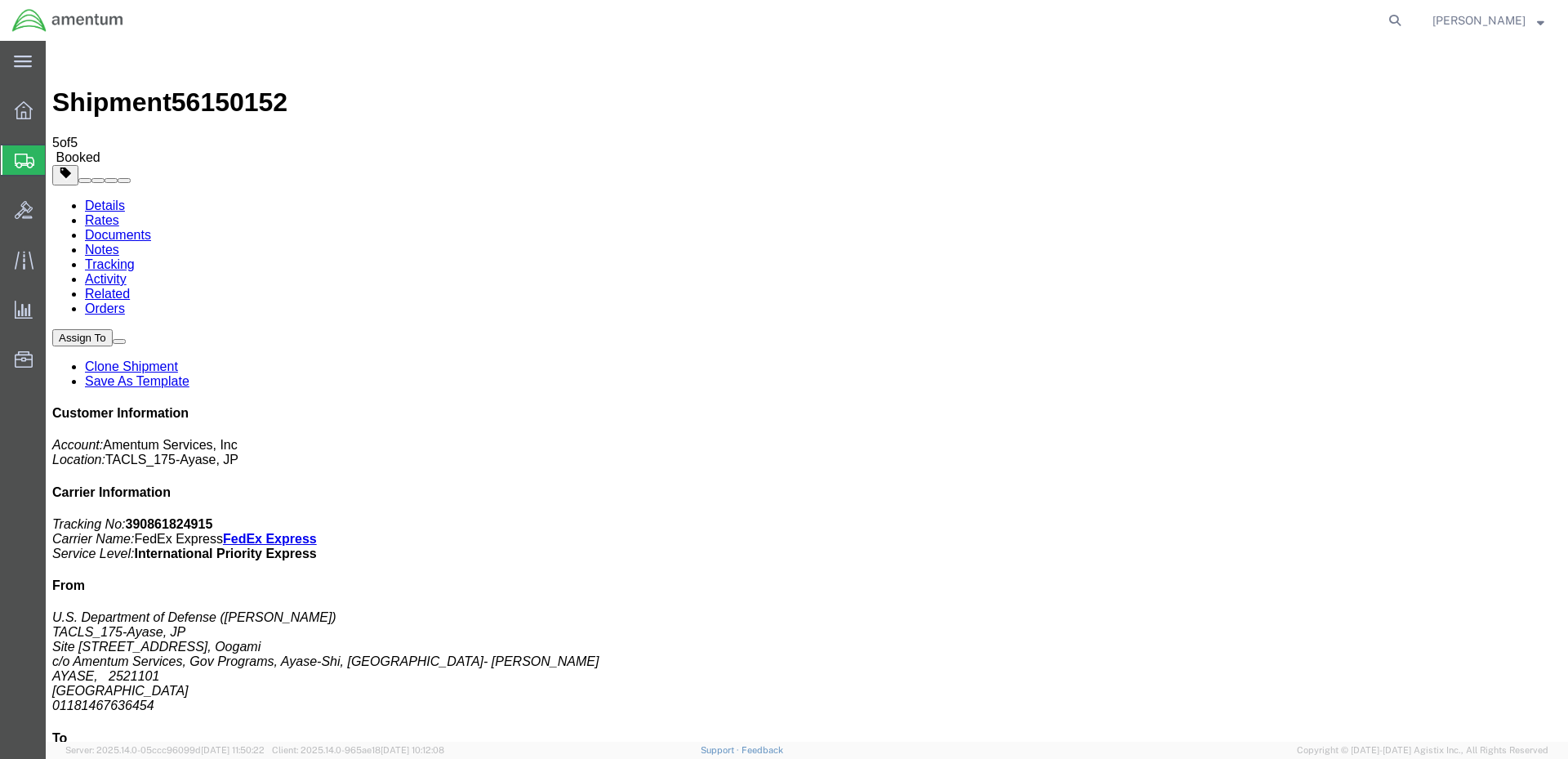 click at bounding box center [60, 1635] 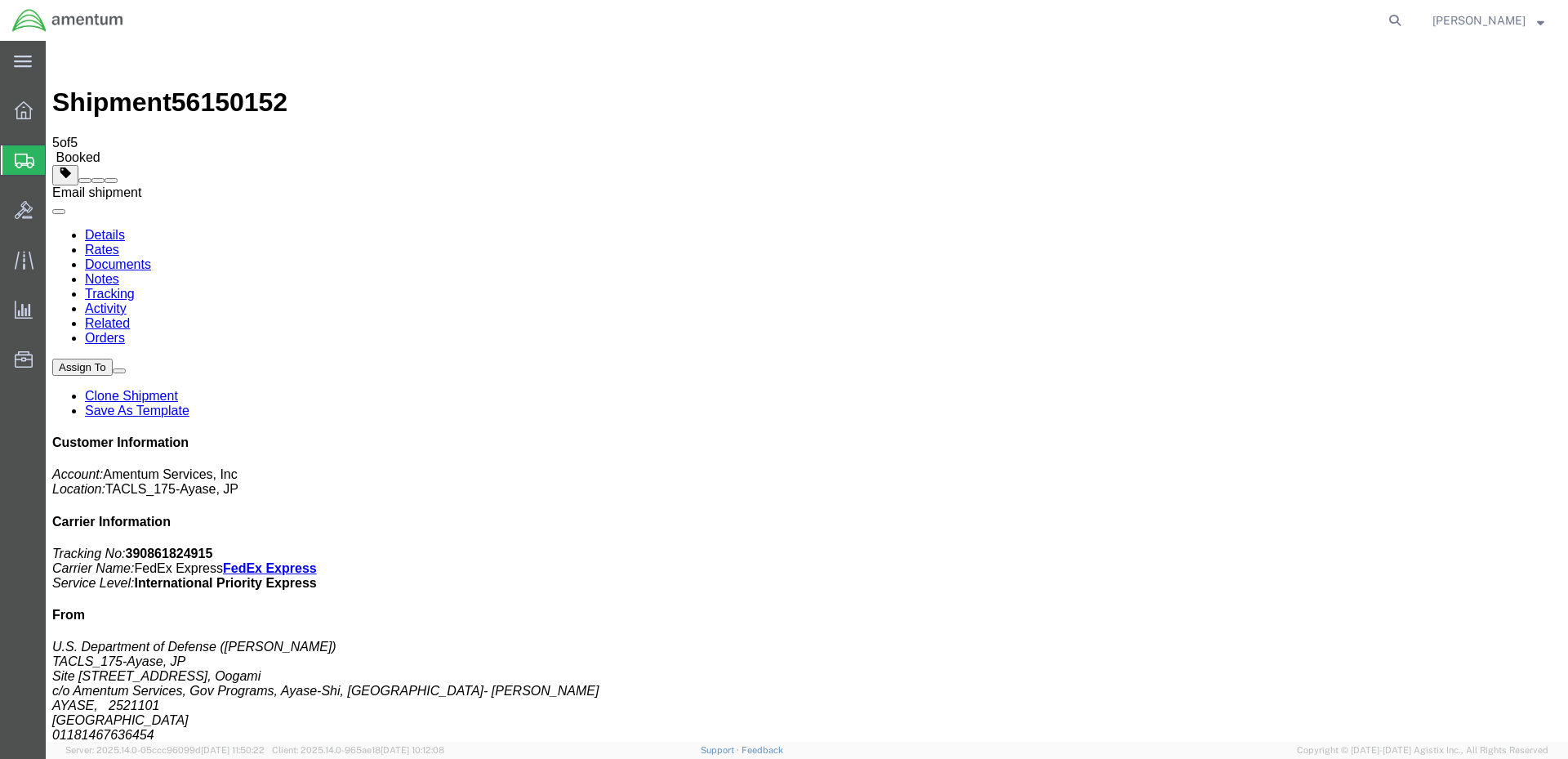 click at bounding box center (111, 181) 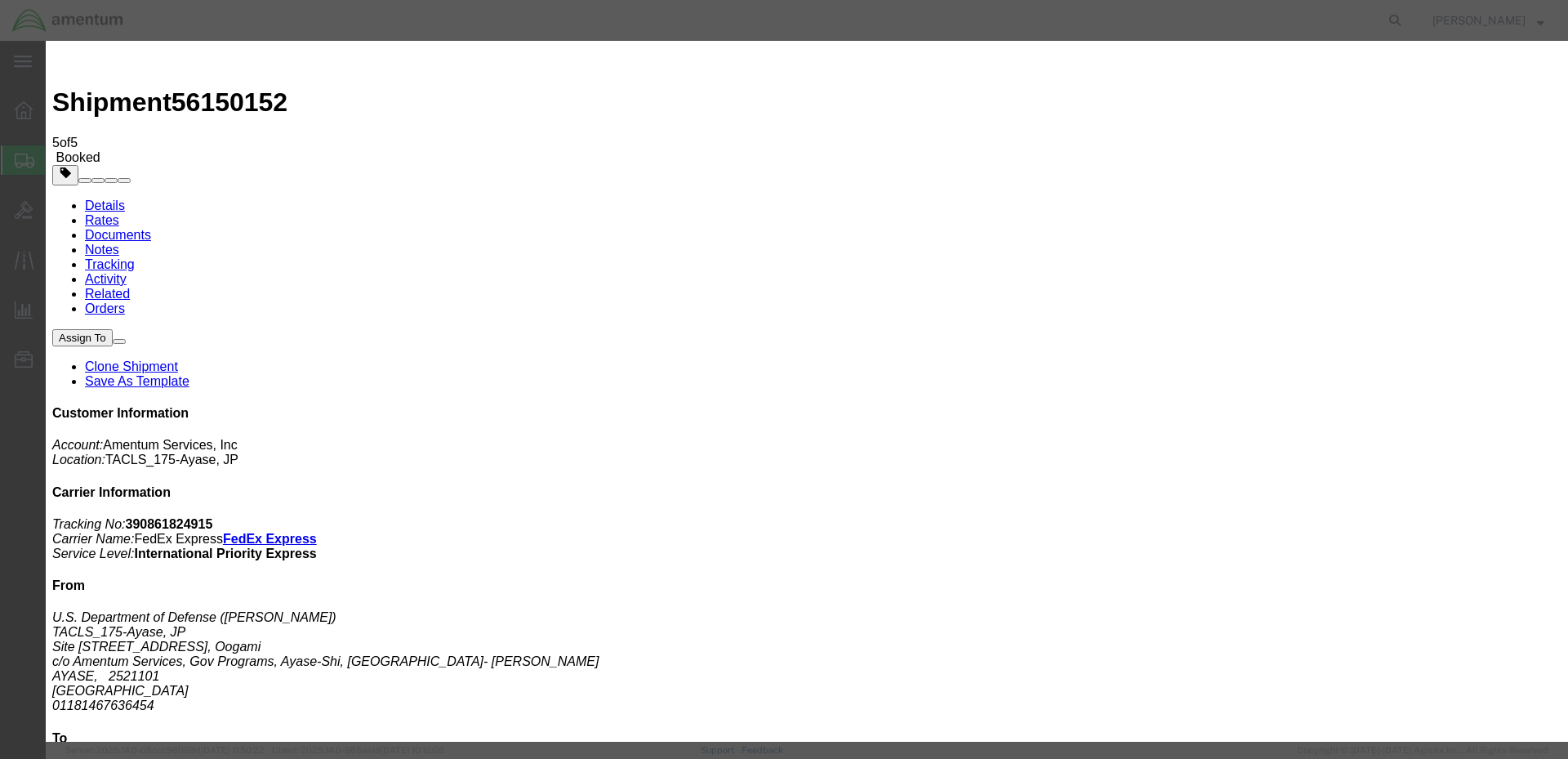 click on "Account Print Shipment Details" at bounding box center [93, 3179] 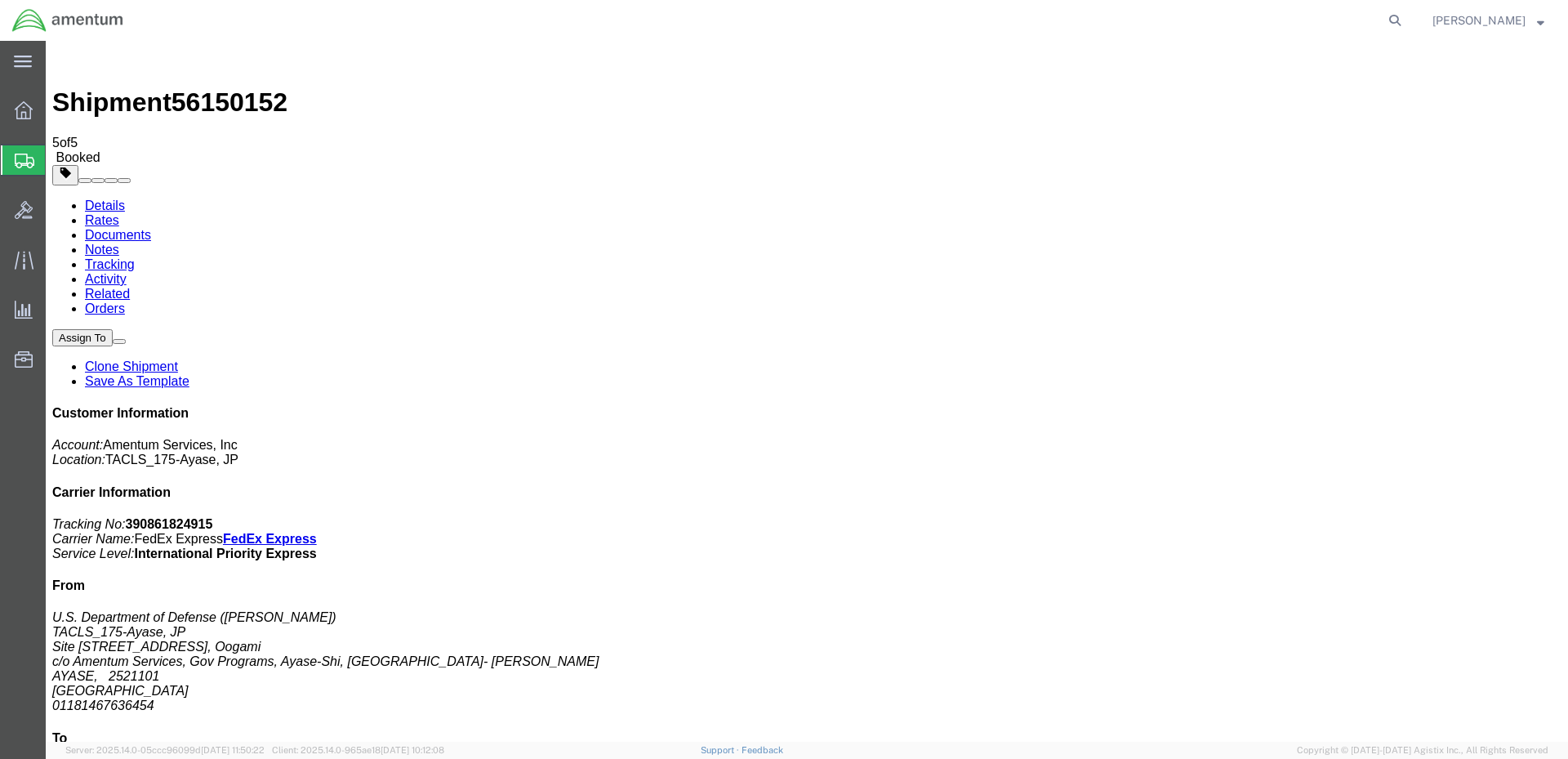 click on "AWB Label Laser" at bounding box center [177, 1635] 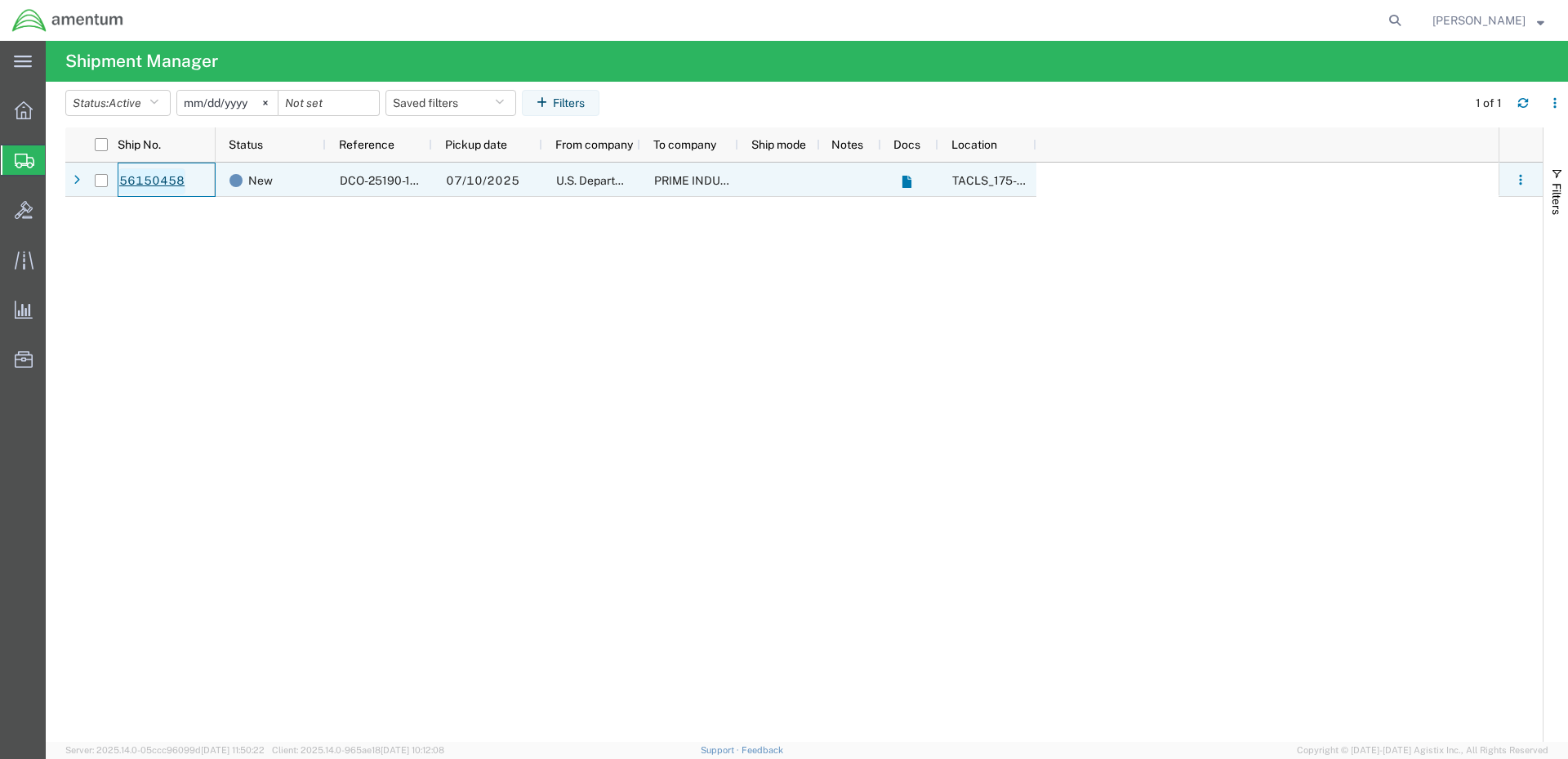 click on "56150458" 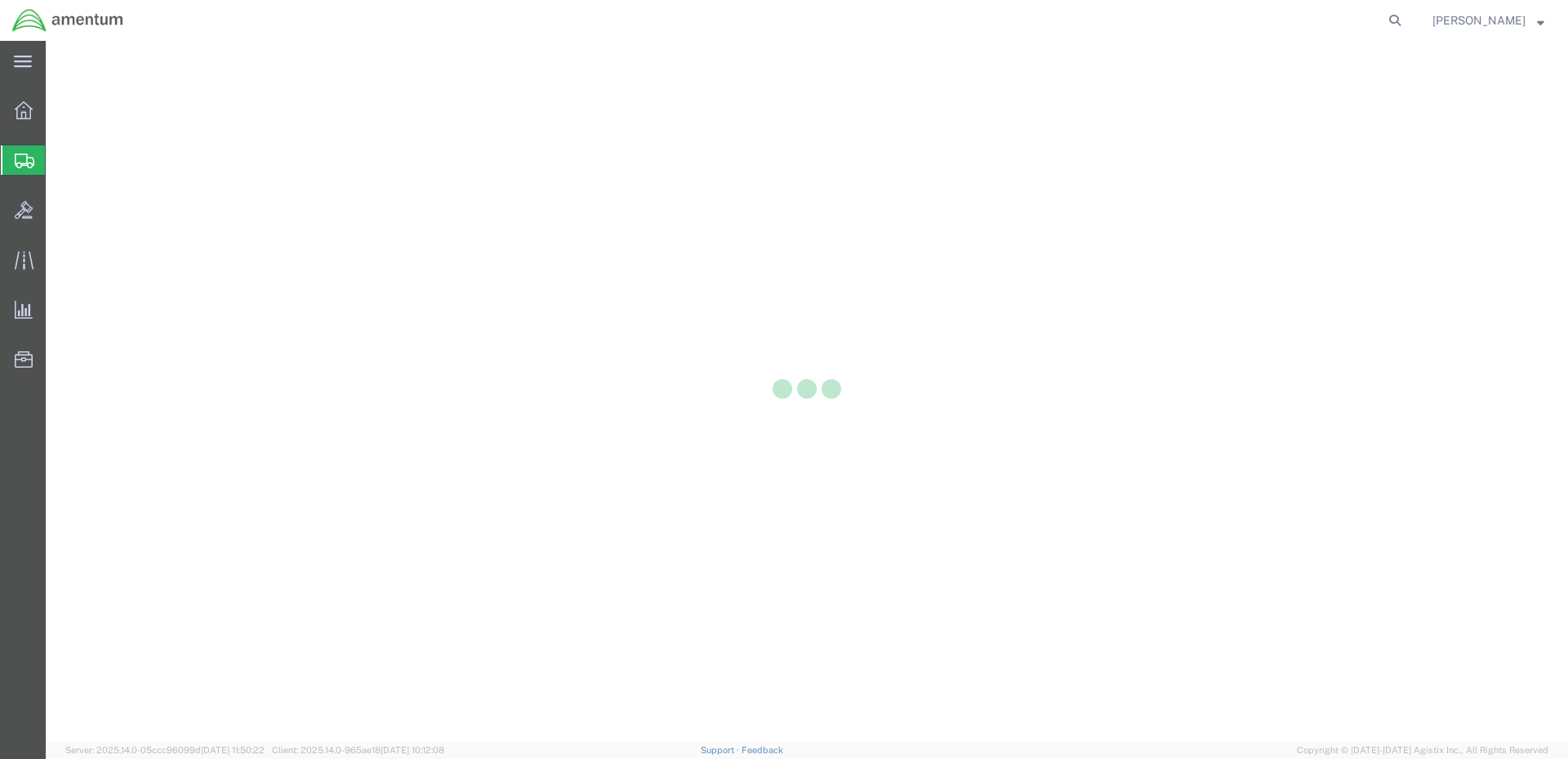 scroll, scrollTop: 0, scrollLeft: 0, axis: both 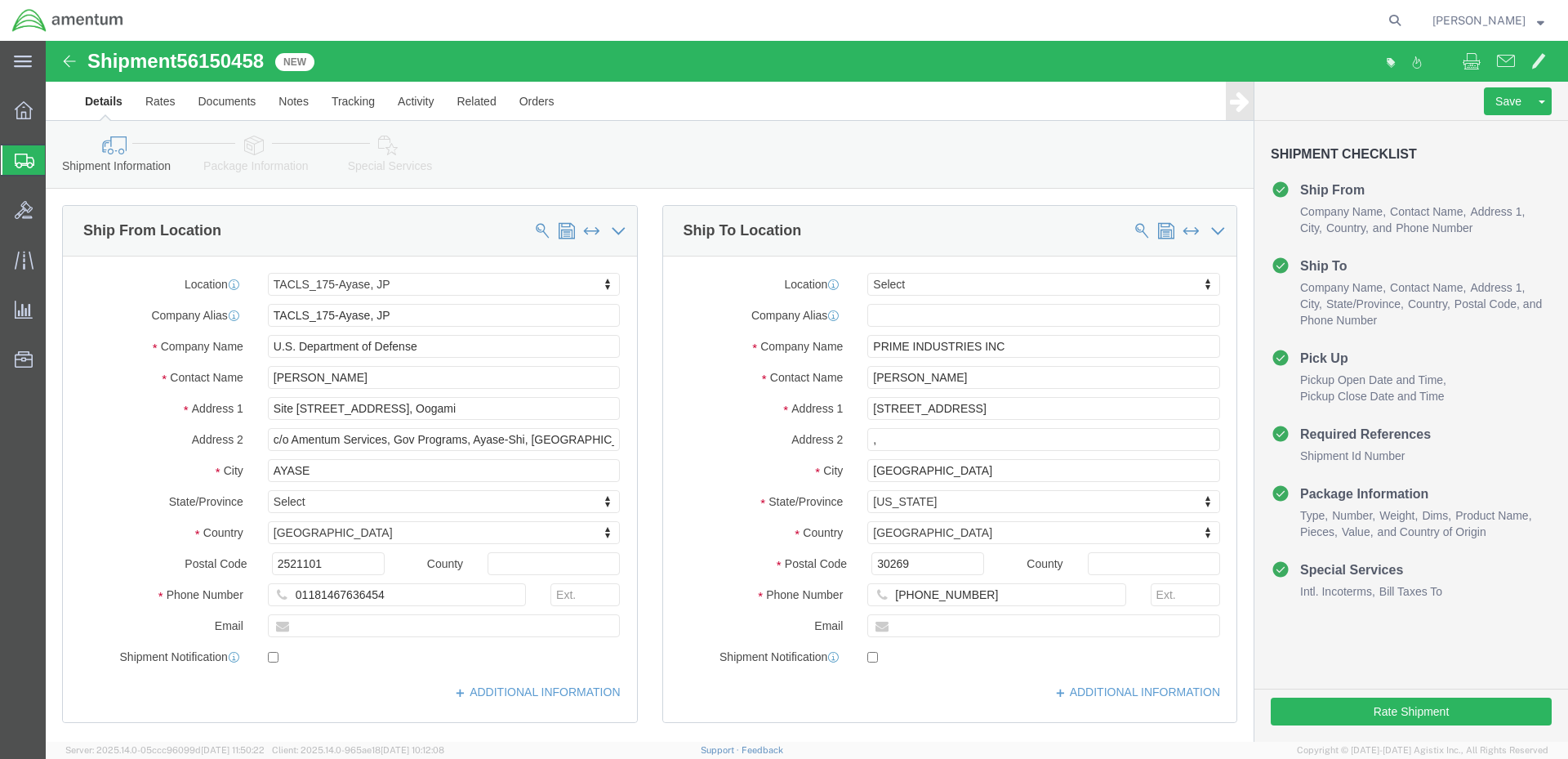 select on "60371" 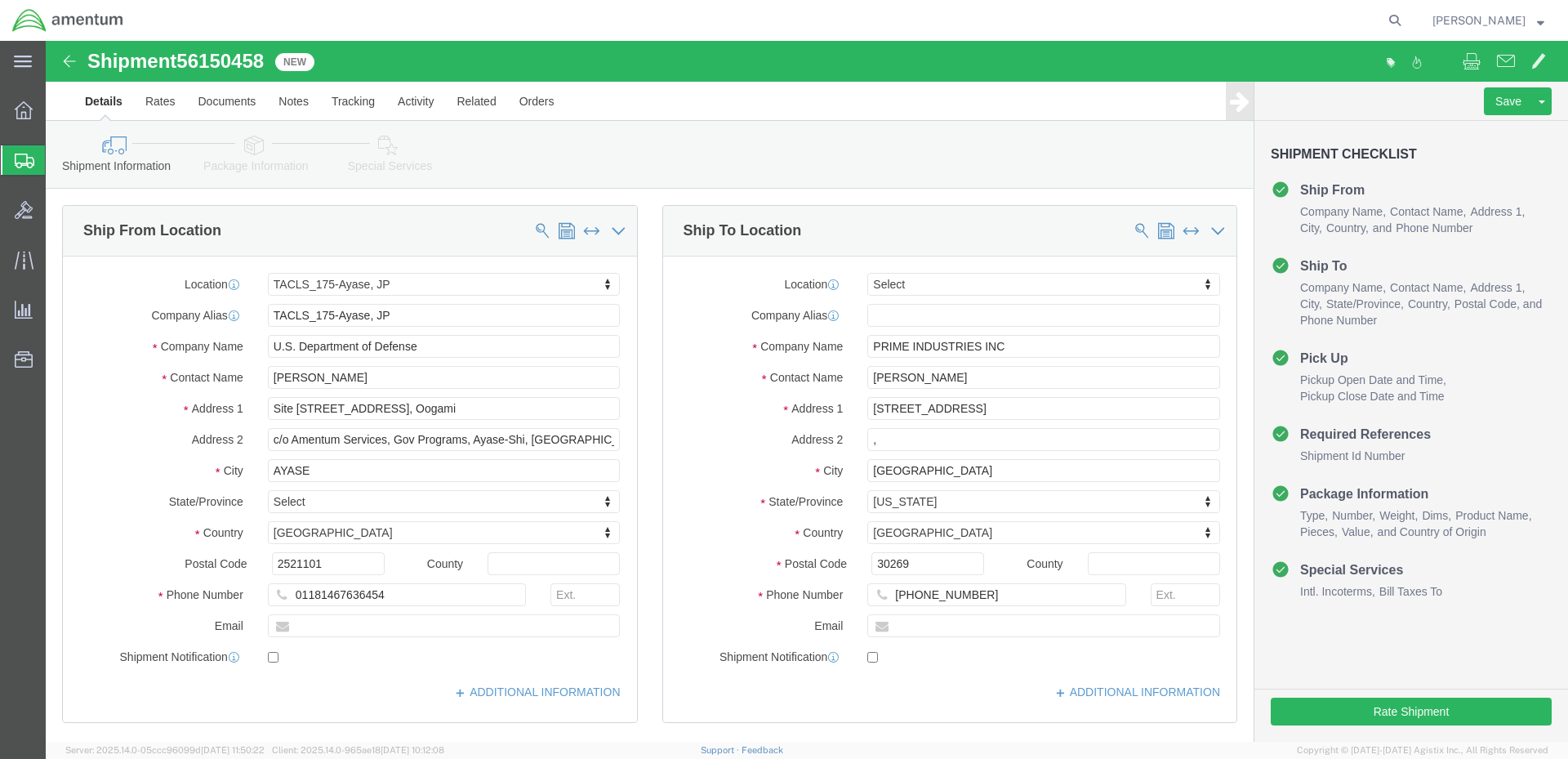 select 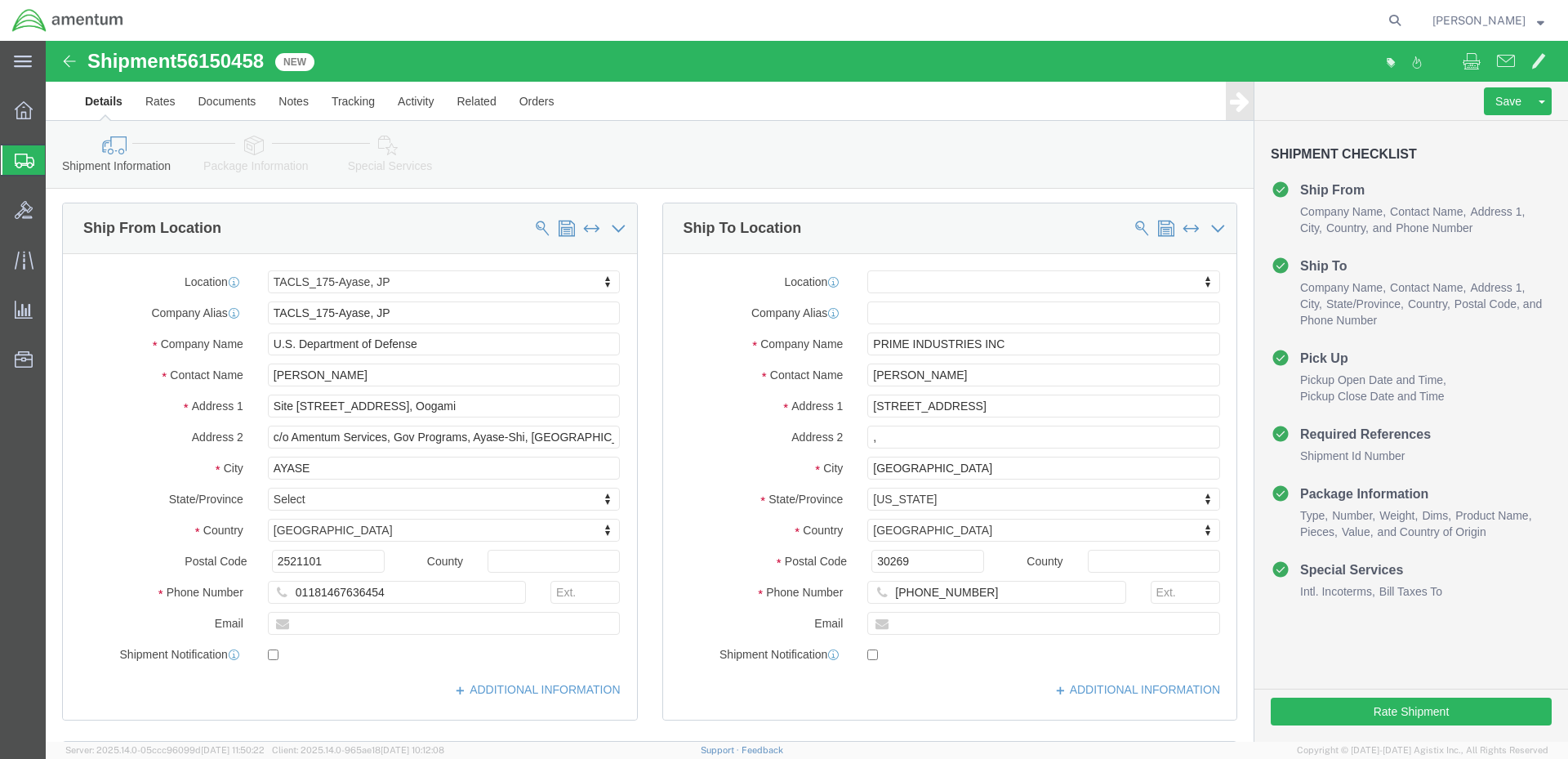scroll, scrollTop: 0, scrollLeft: 0, axis: both 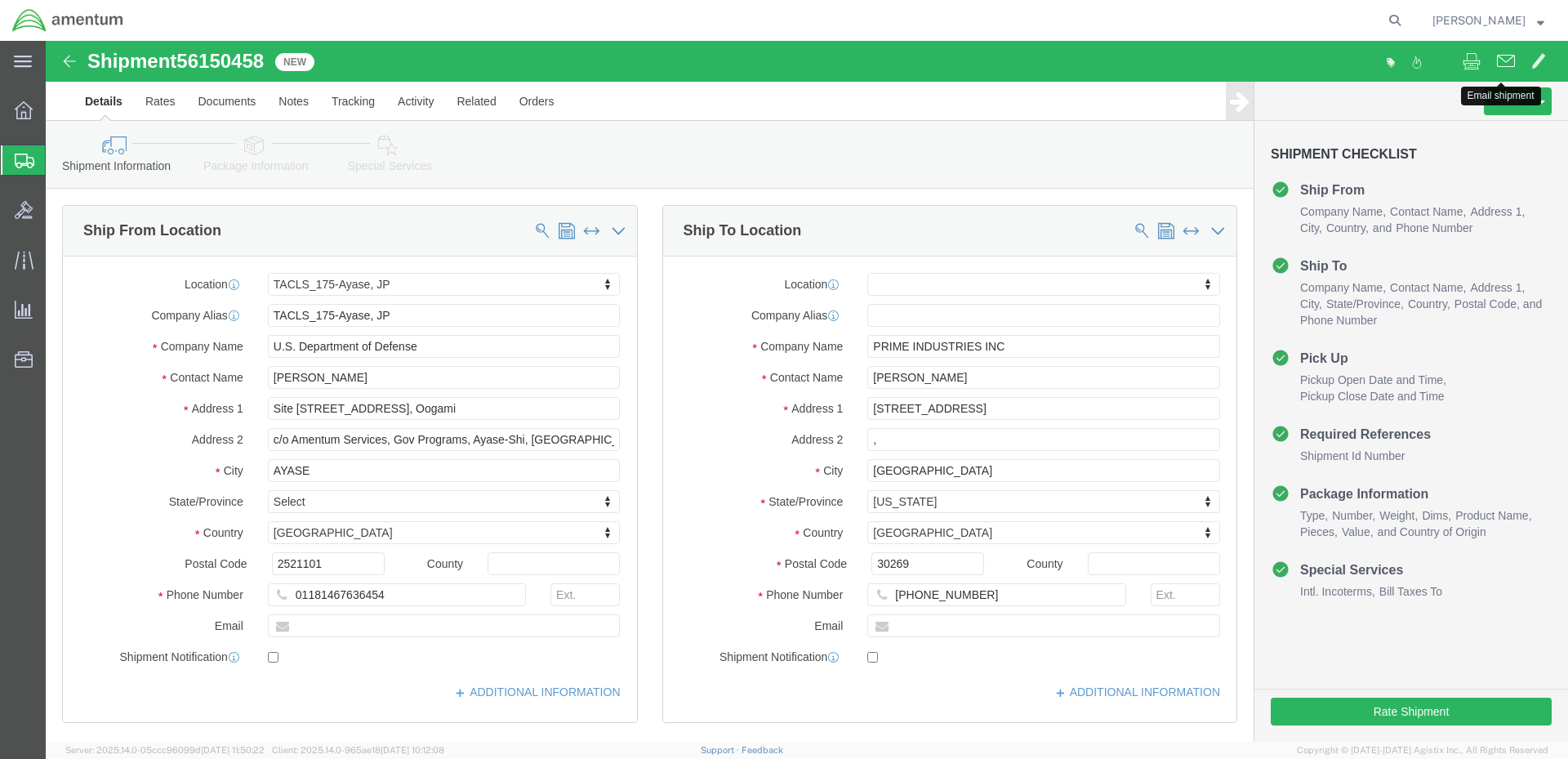click 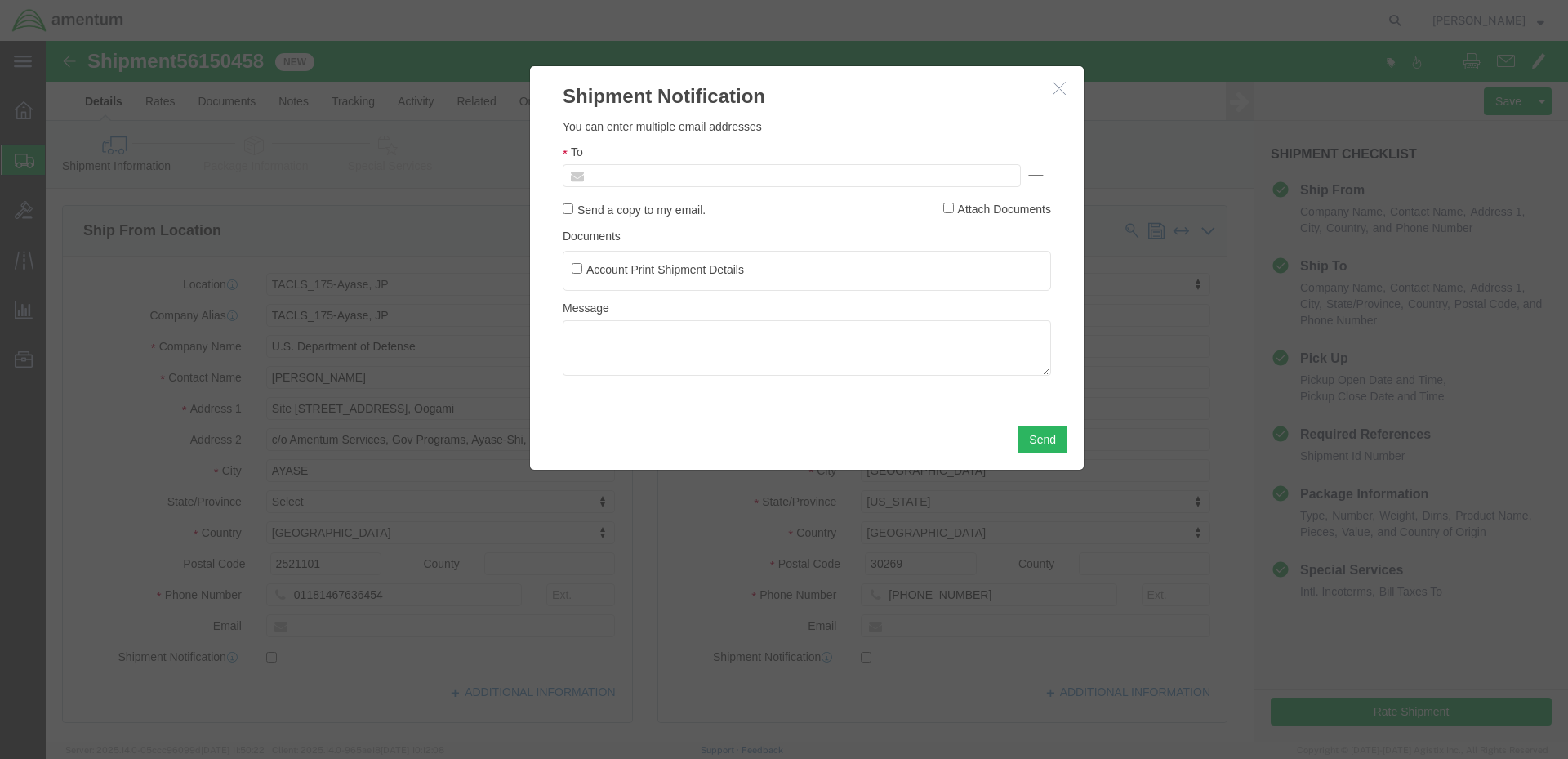 click 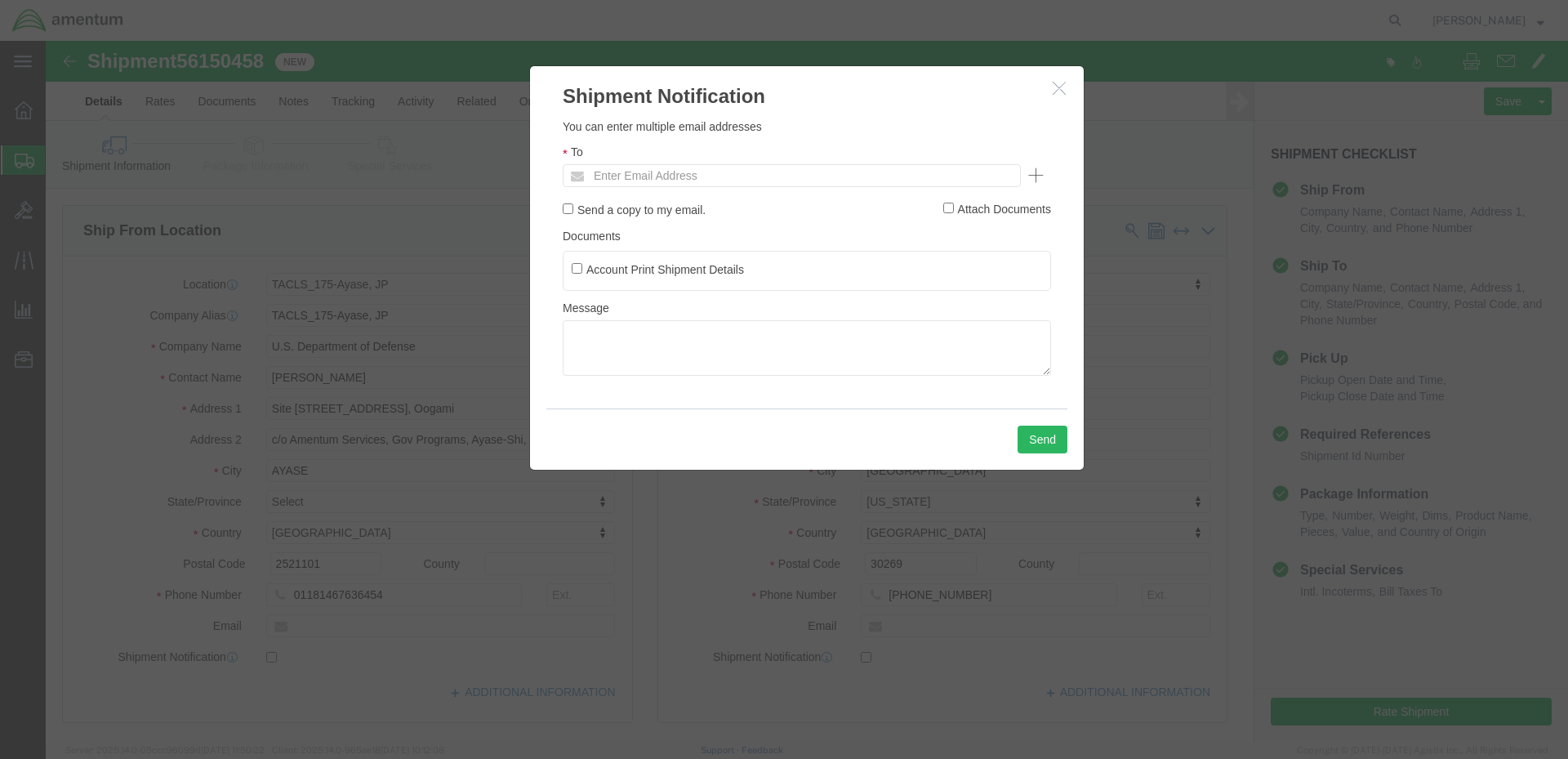 click 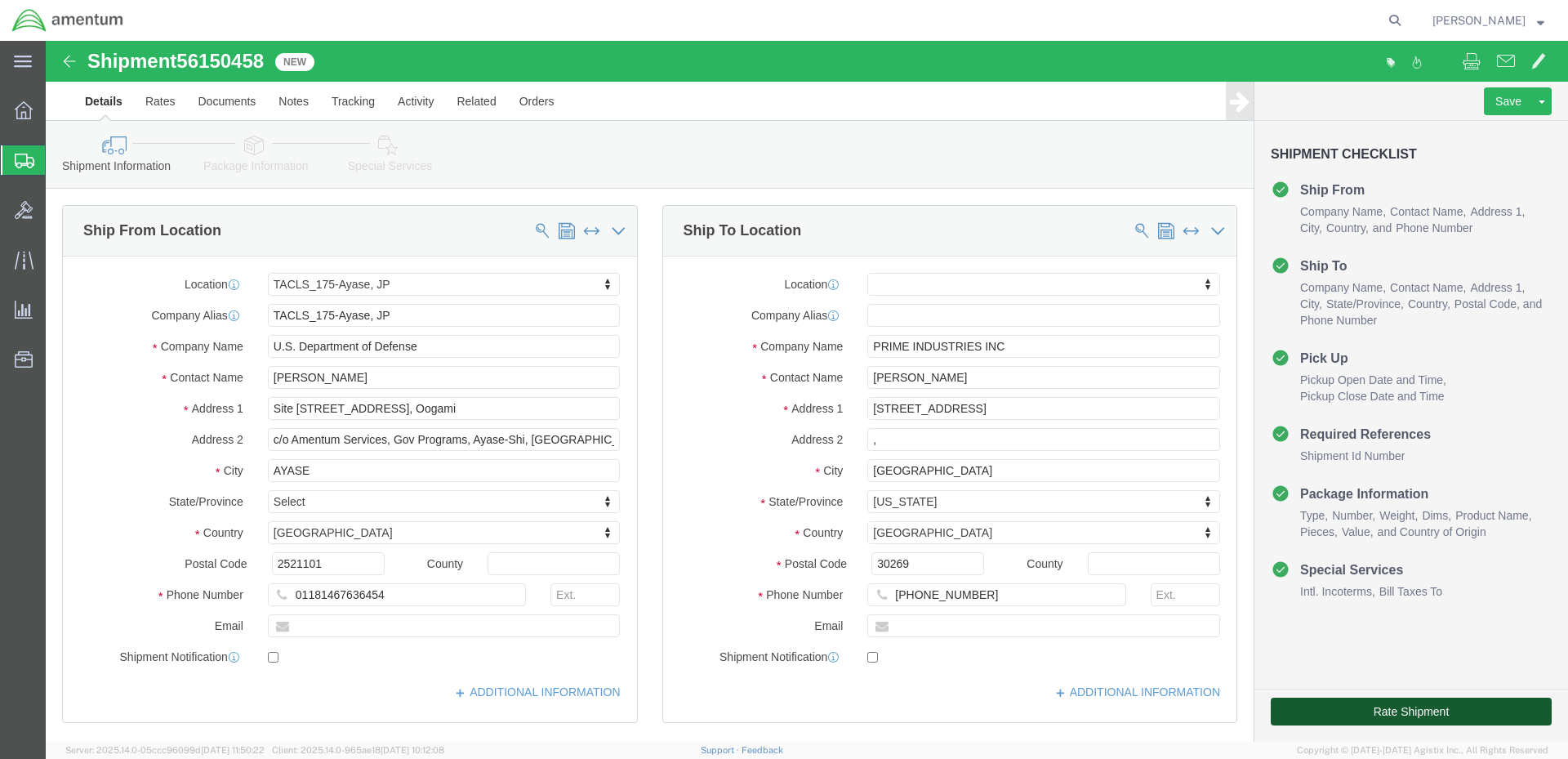 click on "Rate Shipment" 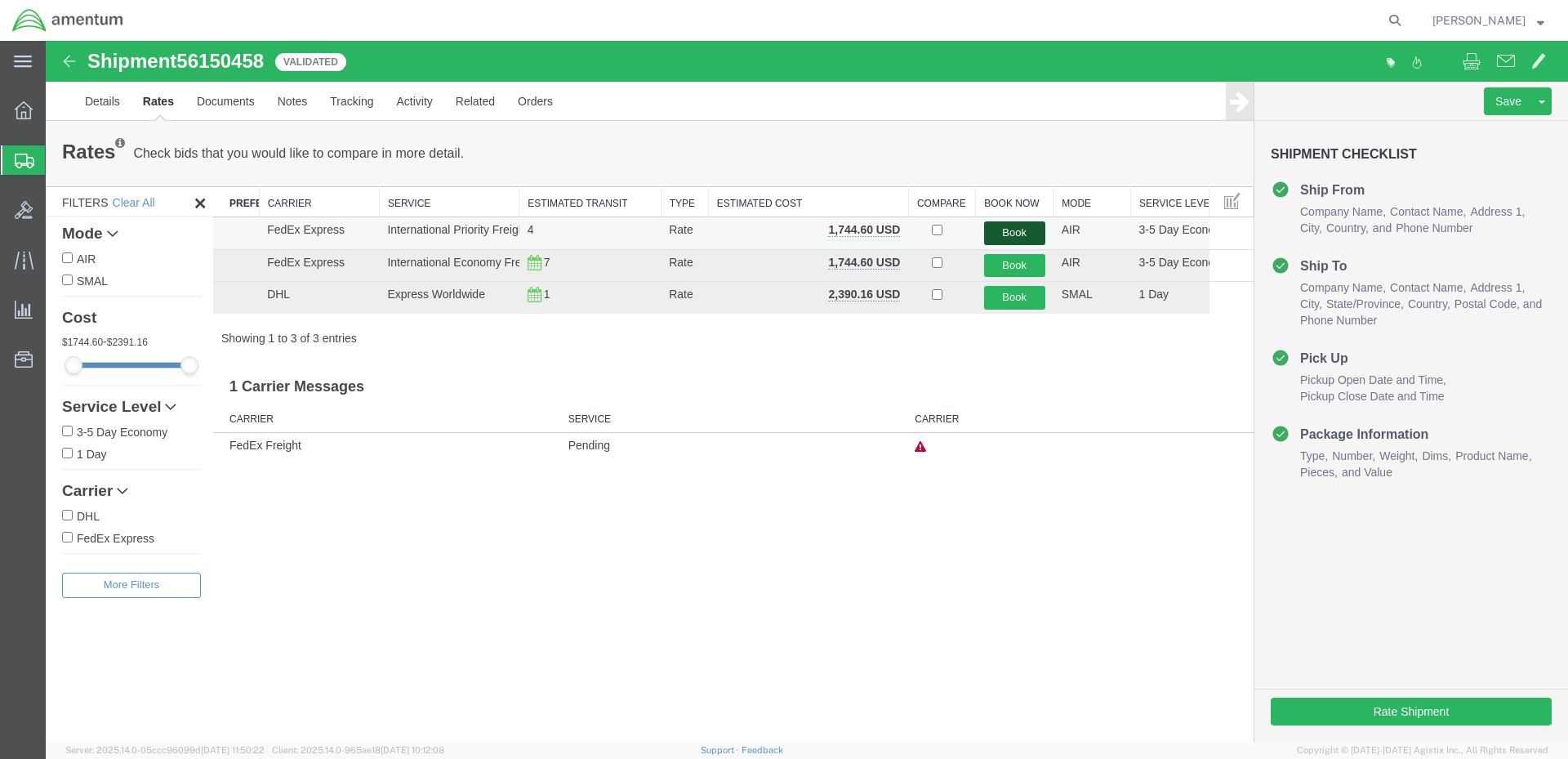 click on "Book" at bounding box center (1014, 233) 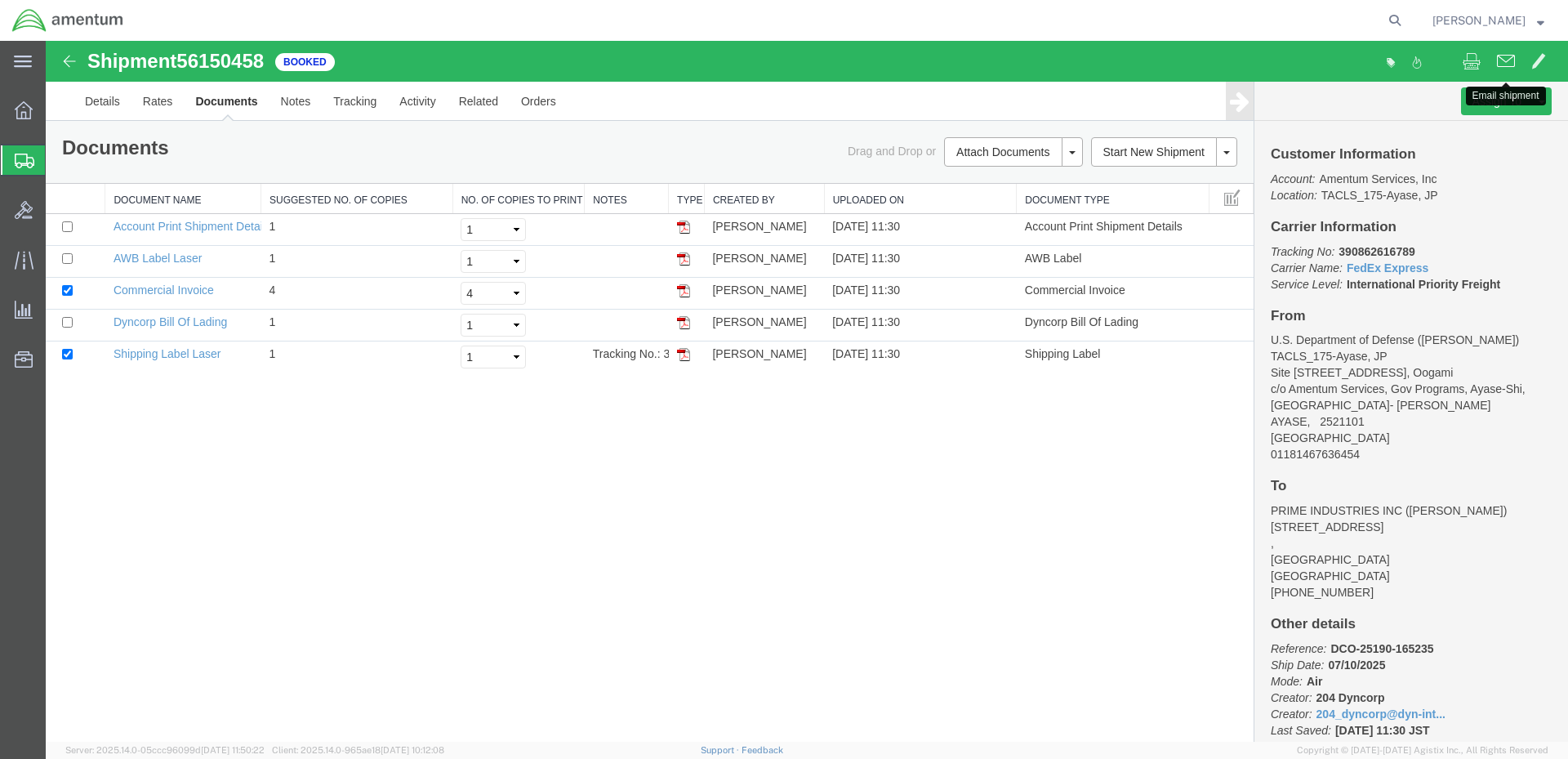 click at bounding box center [1506, 60] 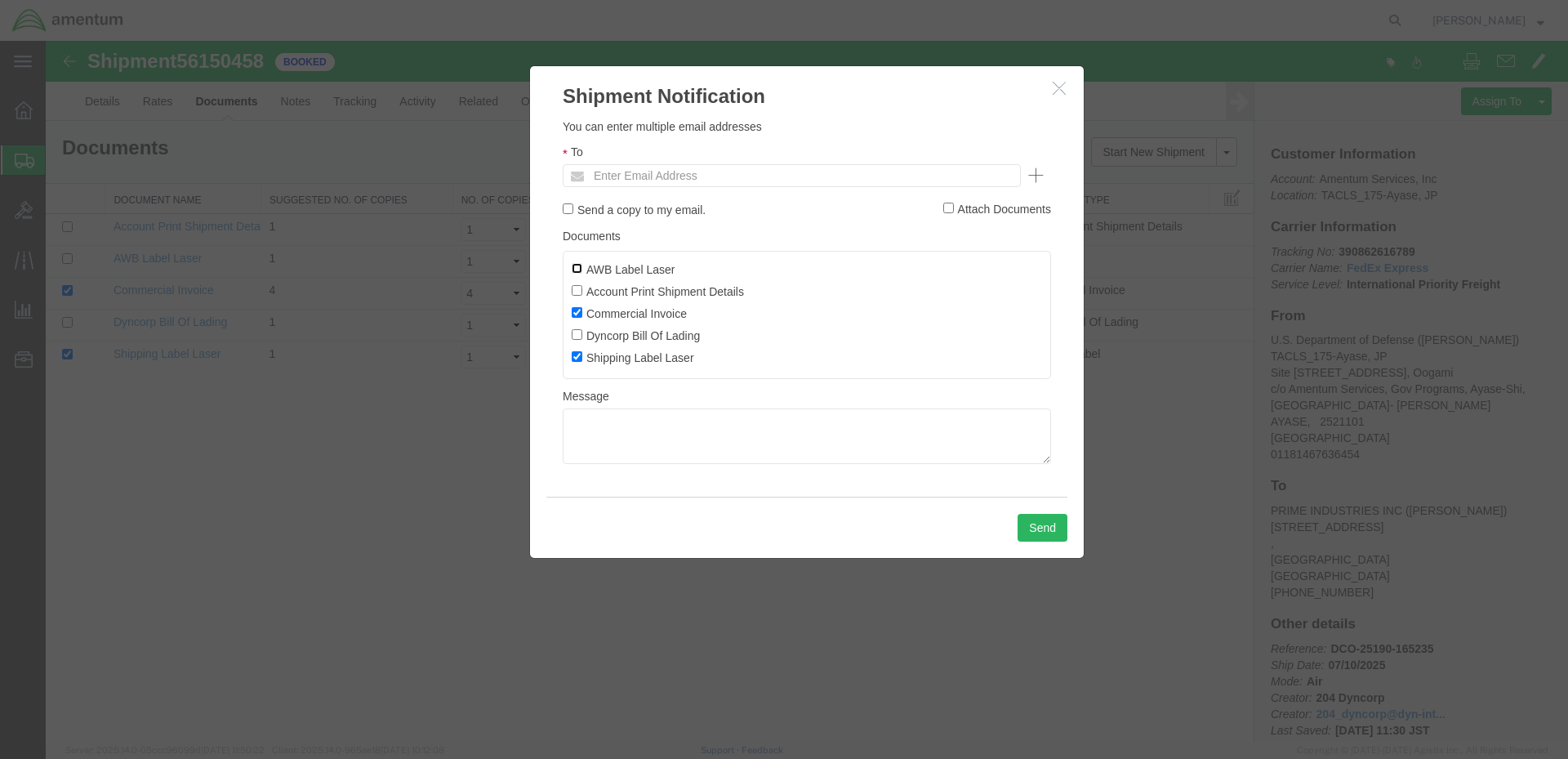 click on "AWB Label Laser" at bounding box center [577, 268] 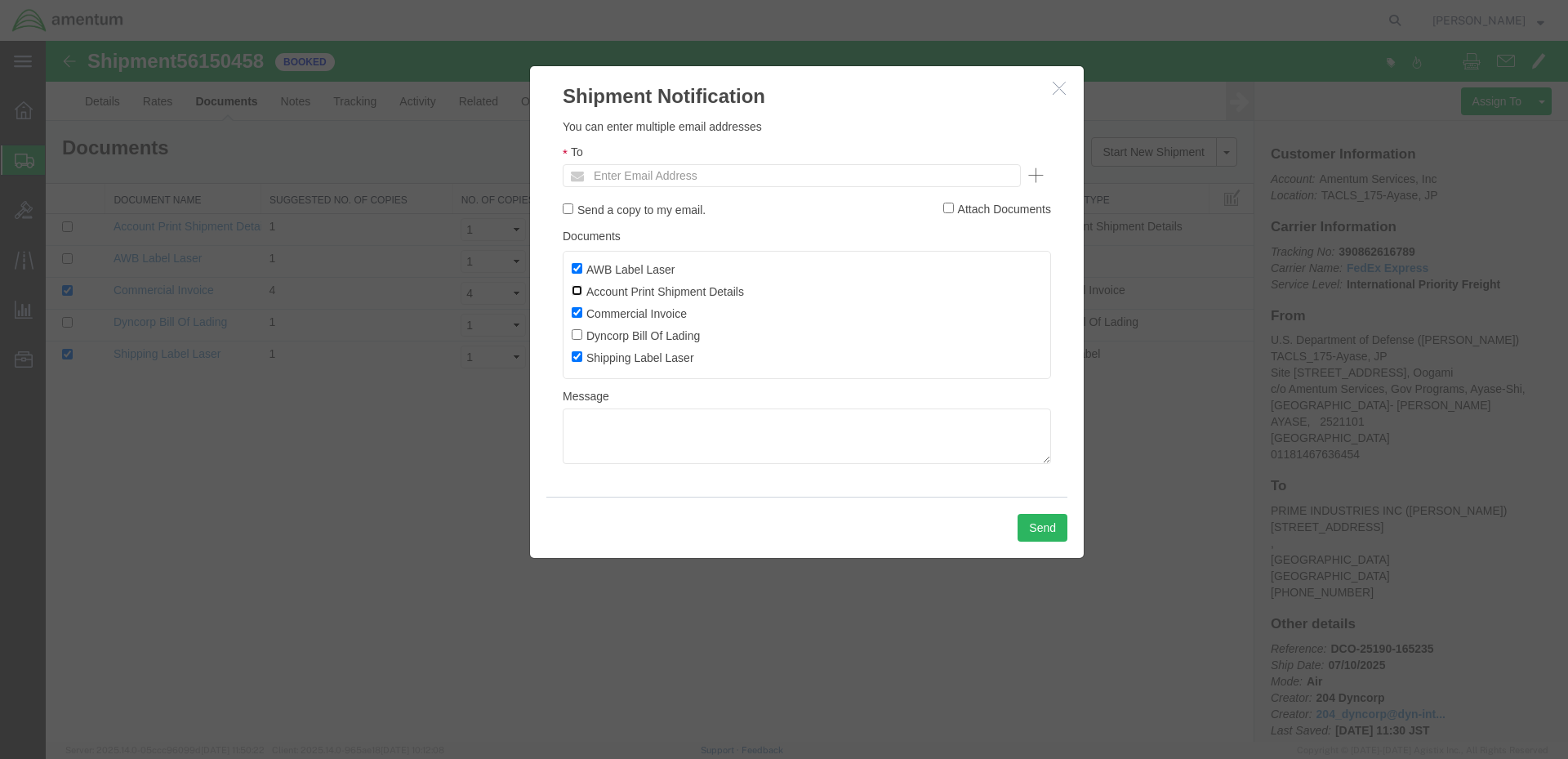 click on "Account Print Shipment Details" at bounding box center [577, 290] 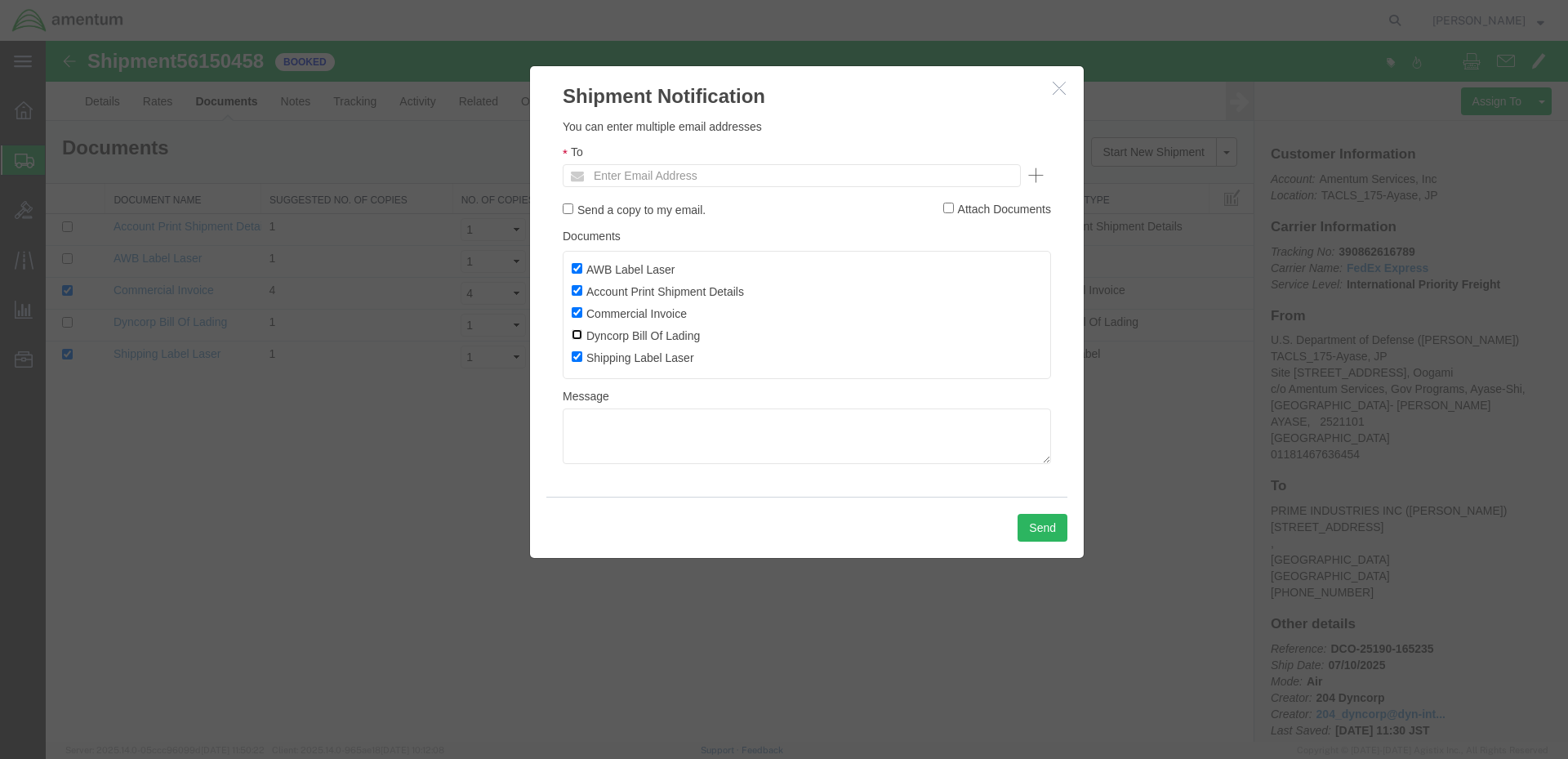 click on "Dyncorp Bill Of Lading" at bounding box center [577, 334] 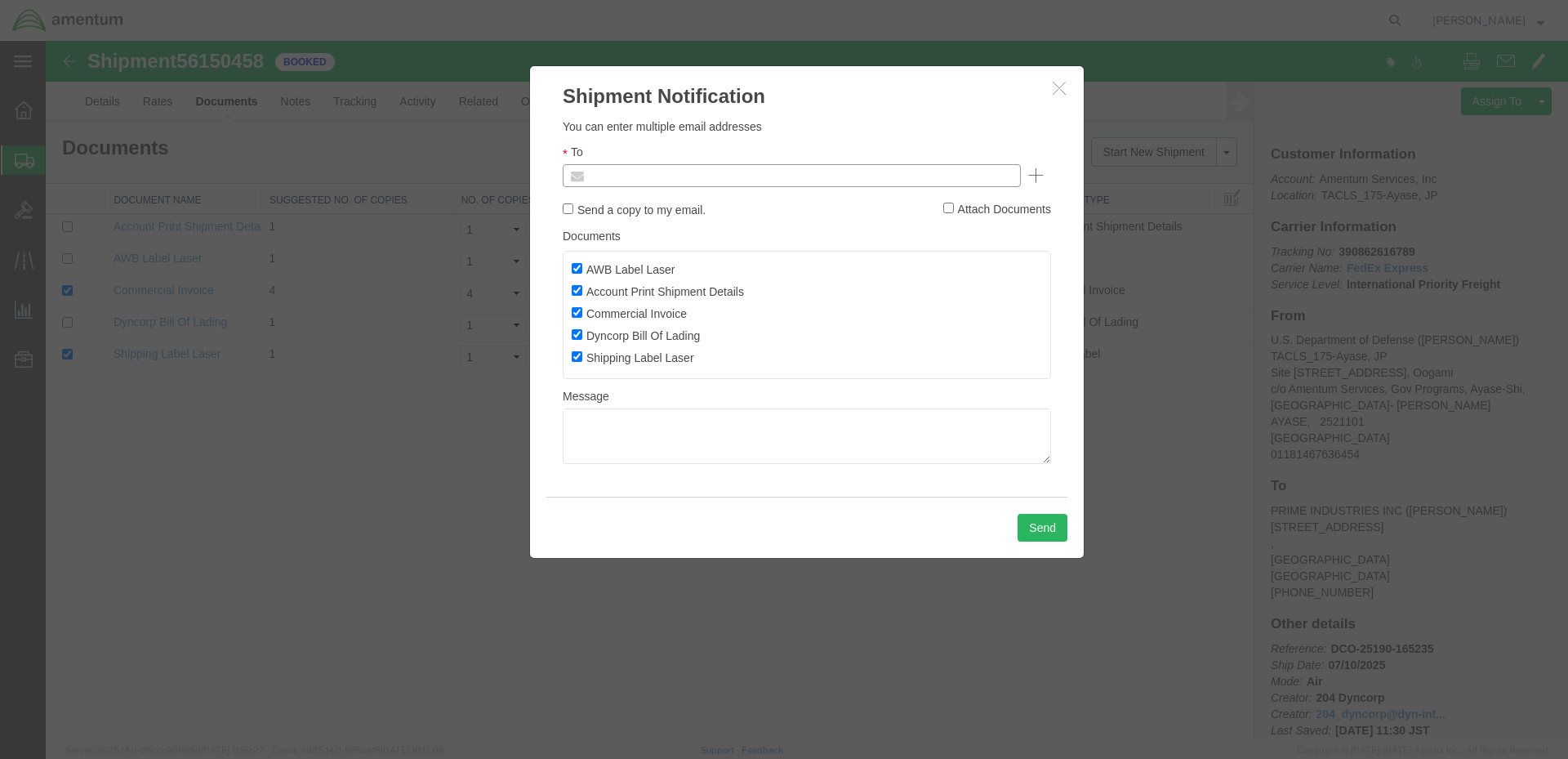click at bounding box center [681, 176] 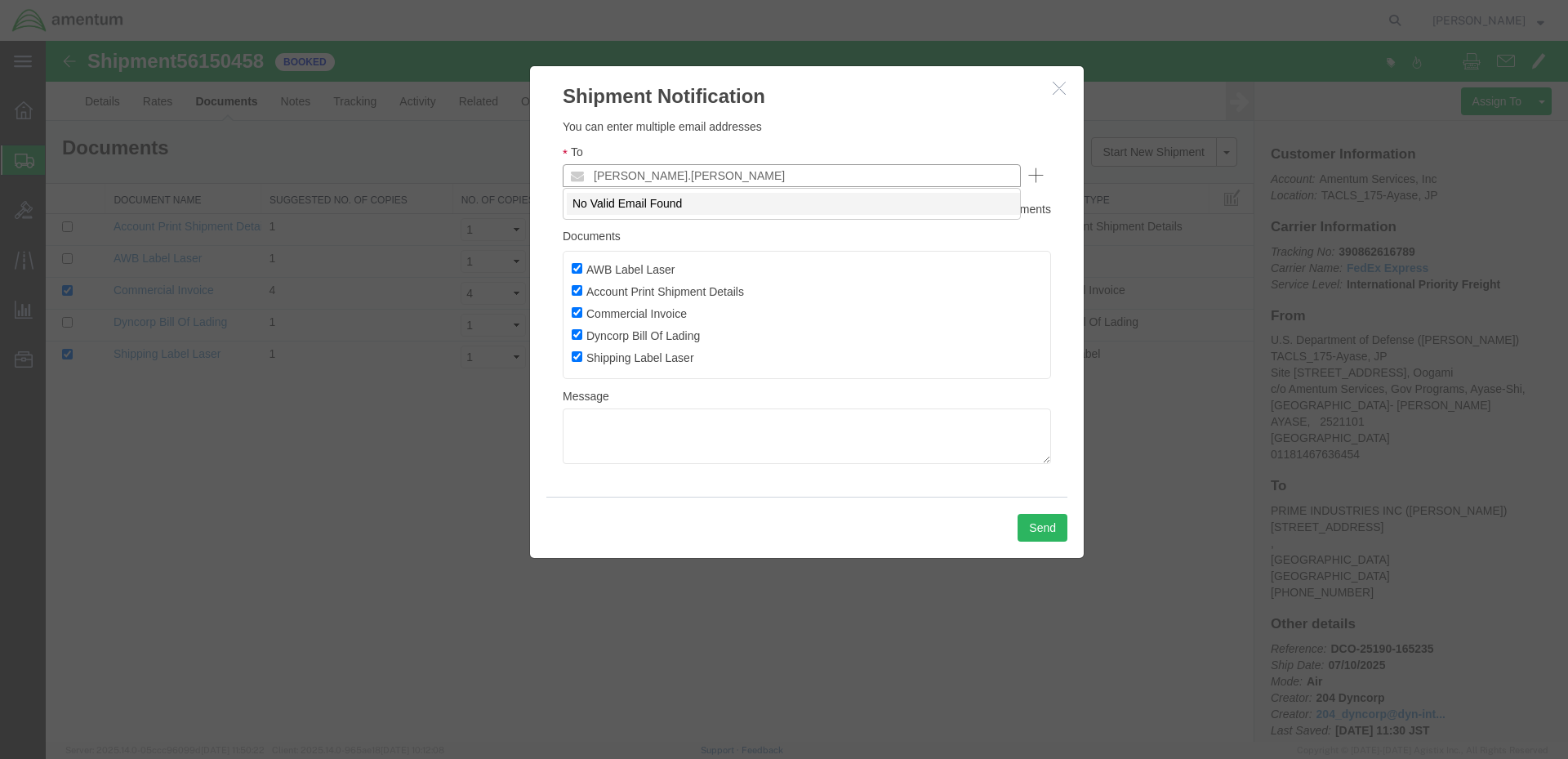 type on "Enter Email Address" 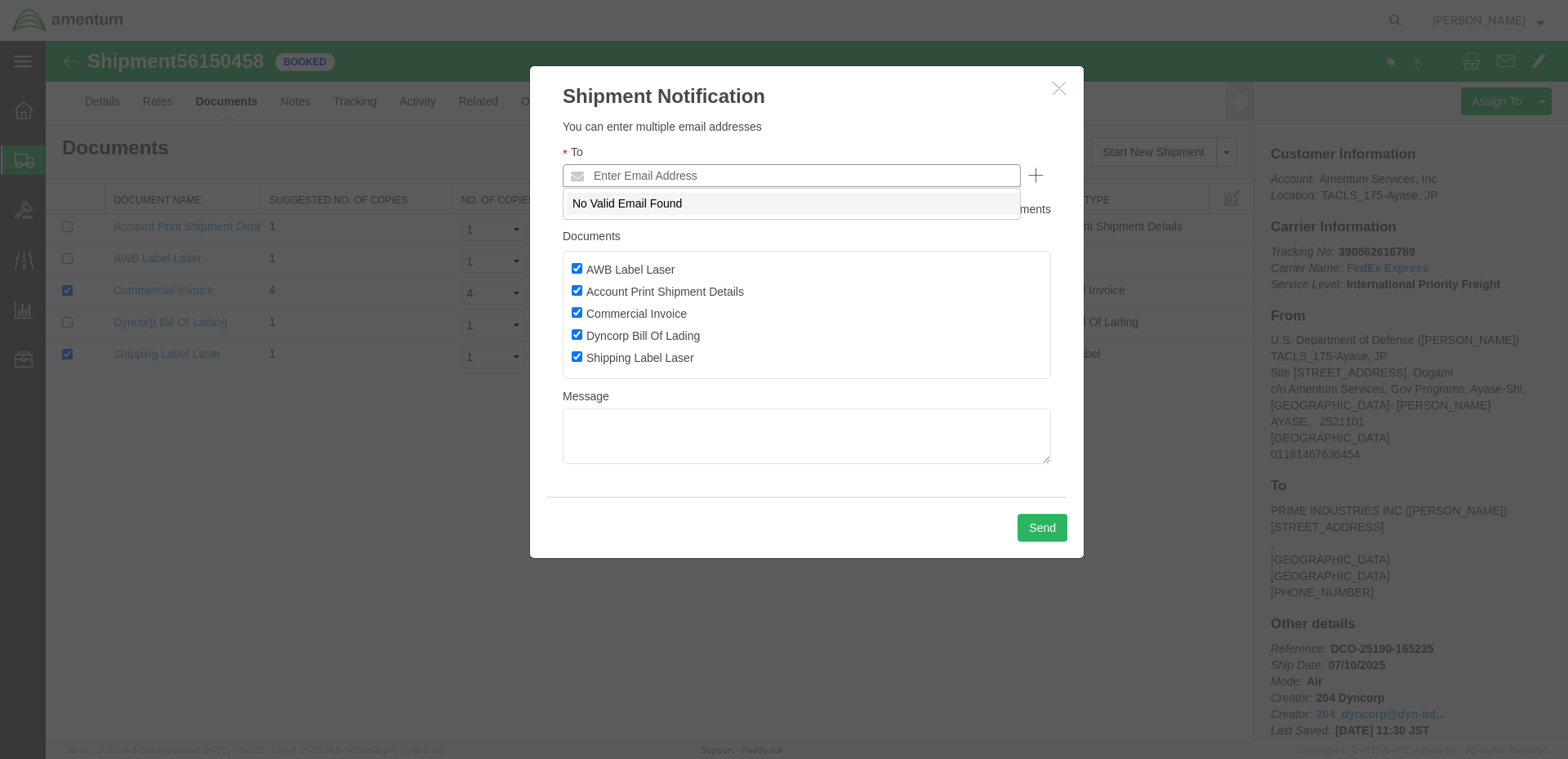 type 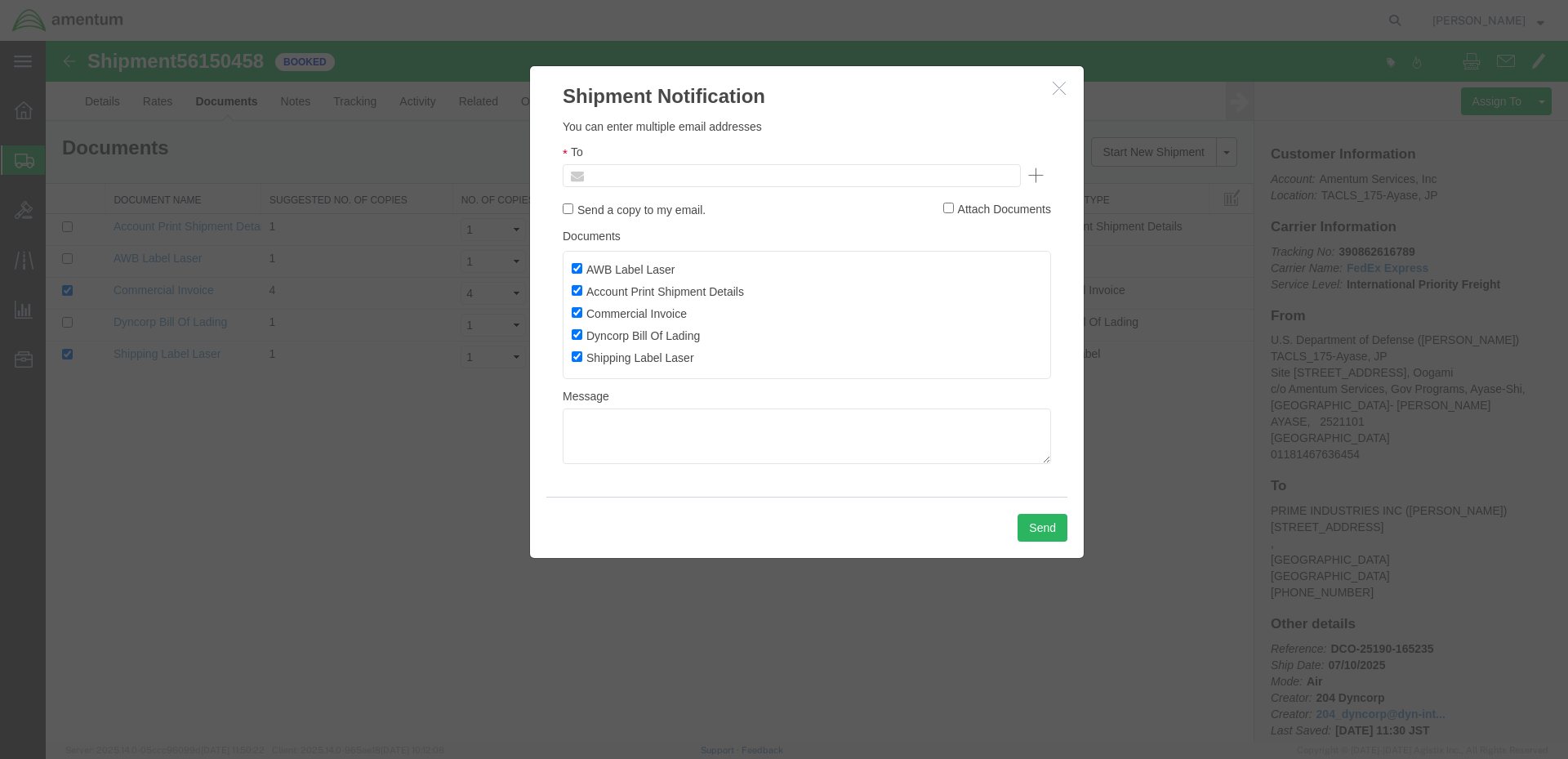 click at bounding box center (800, 176) 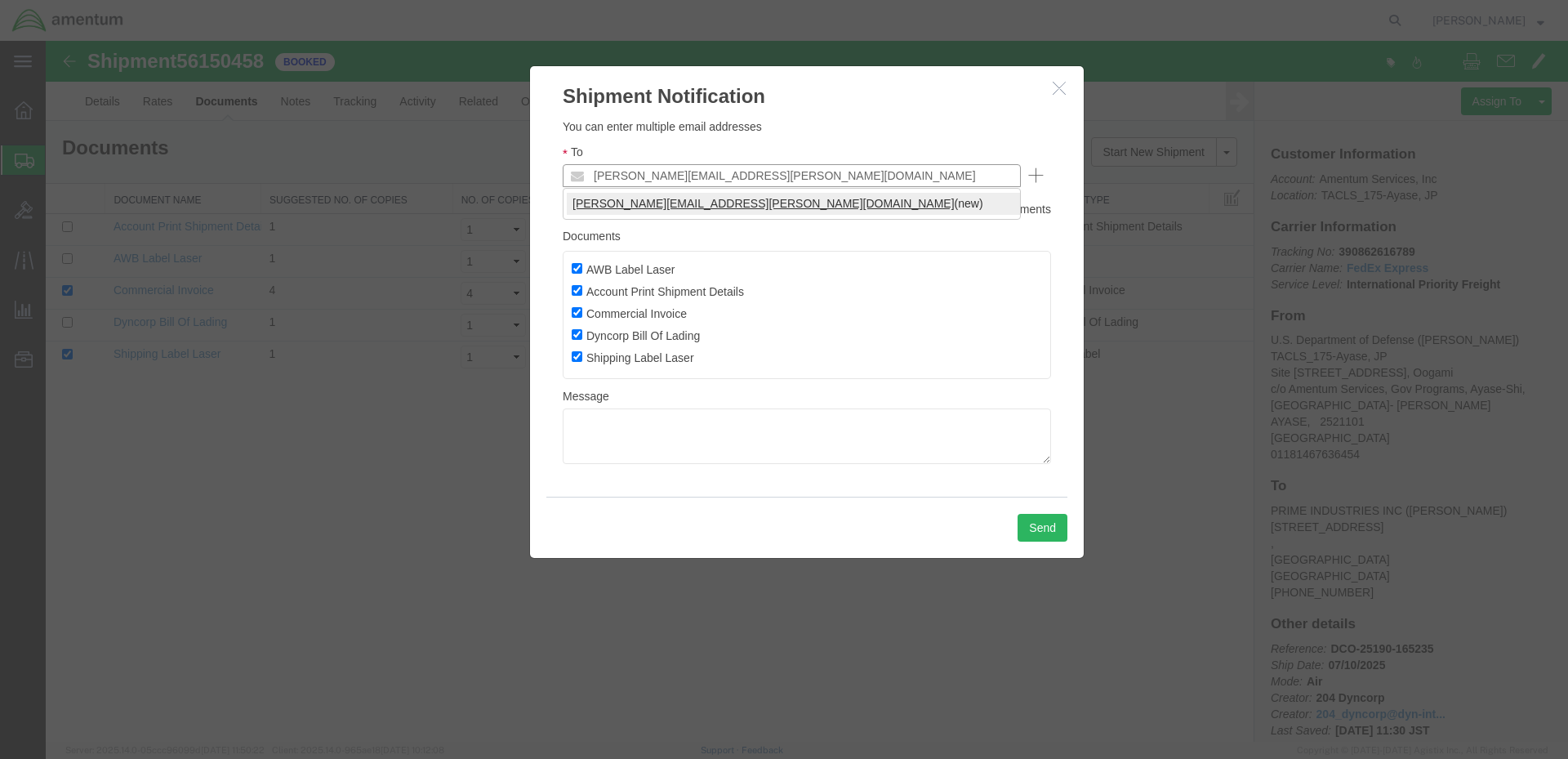 type on "michael.jones@amentum.com" 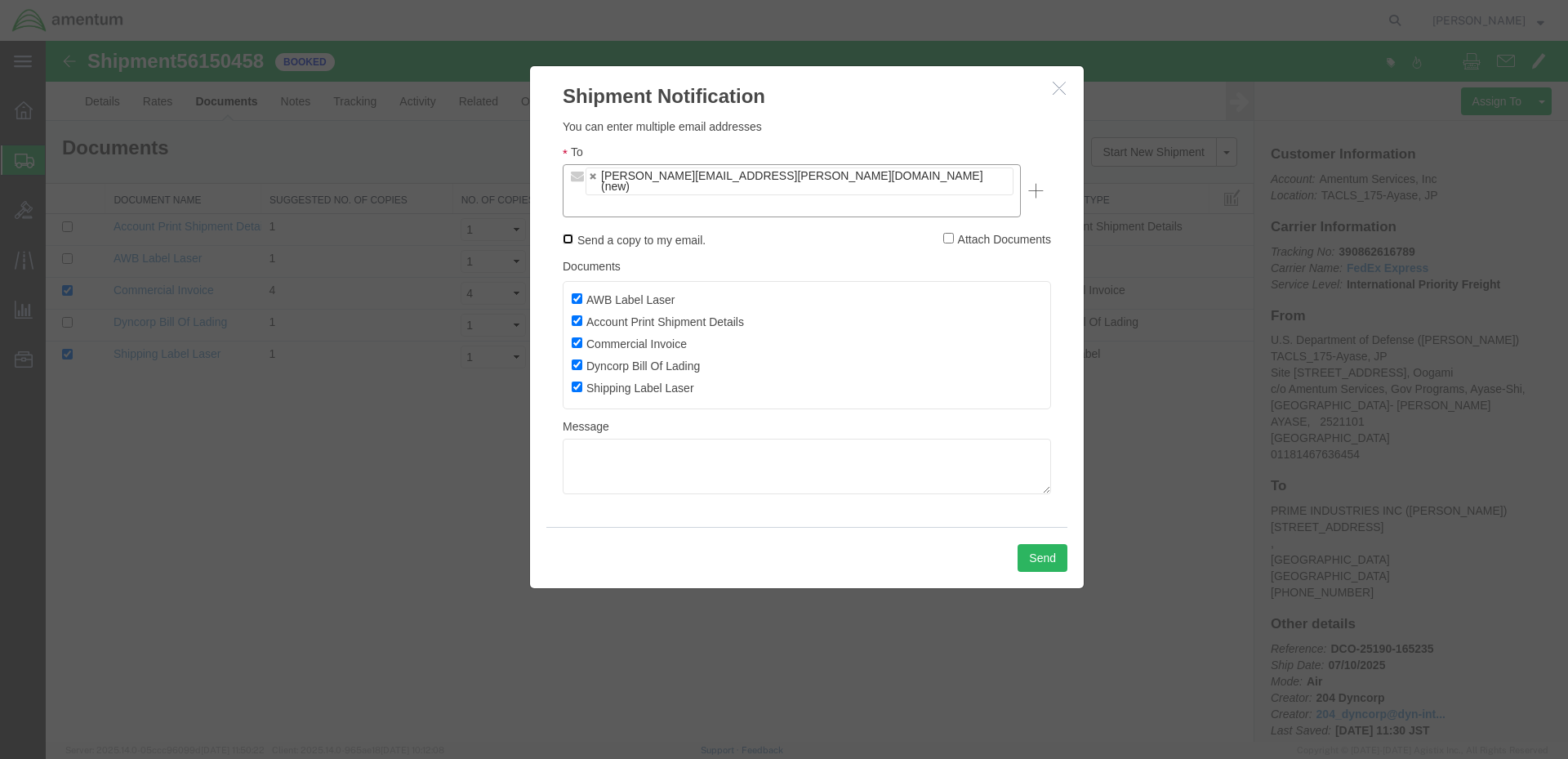 click on "Send a copy to my email." at bounding box center (568, 239) 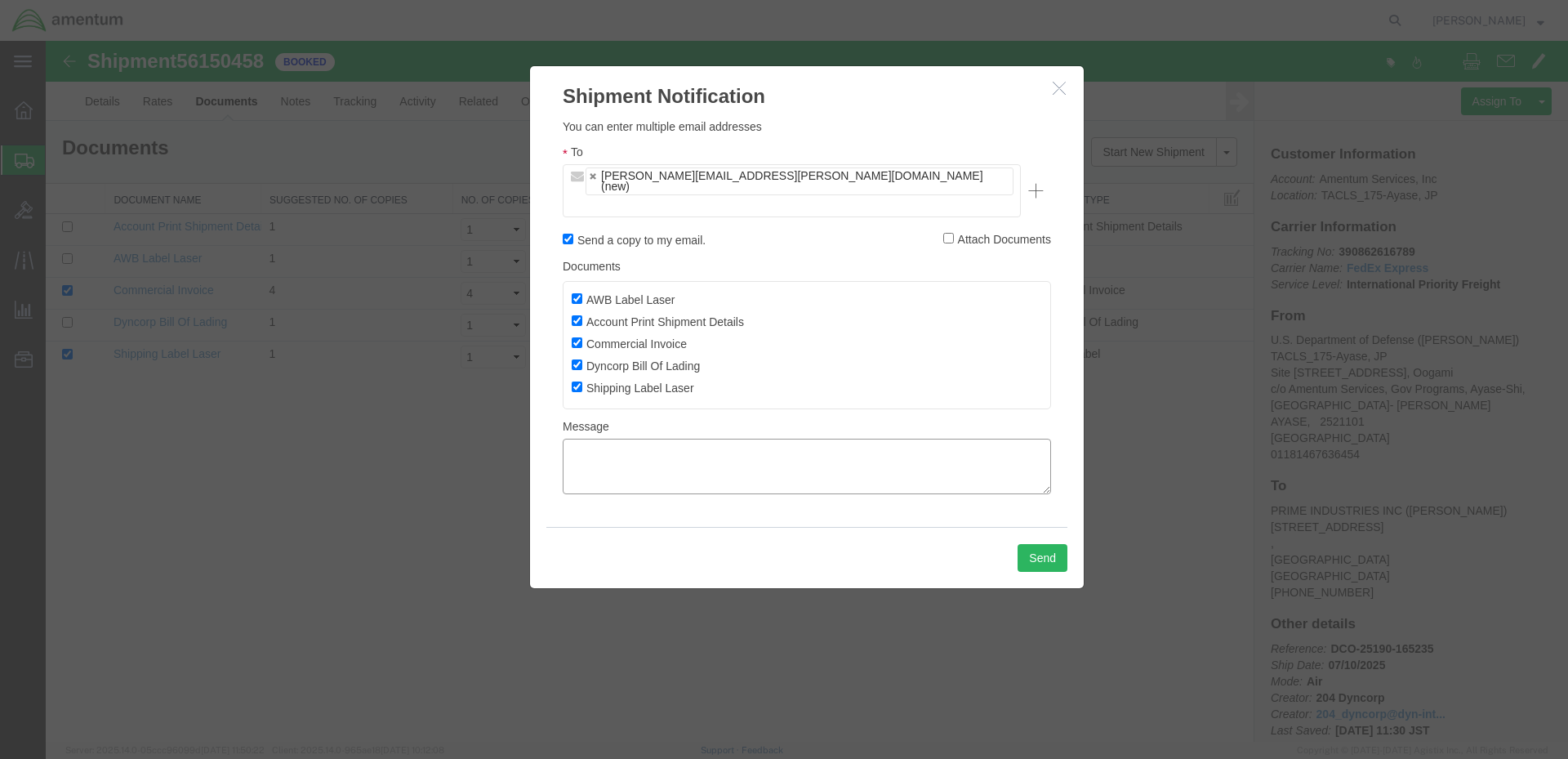 click at bounding box center (807, 467) 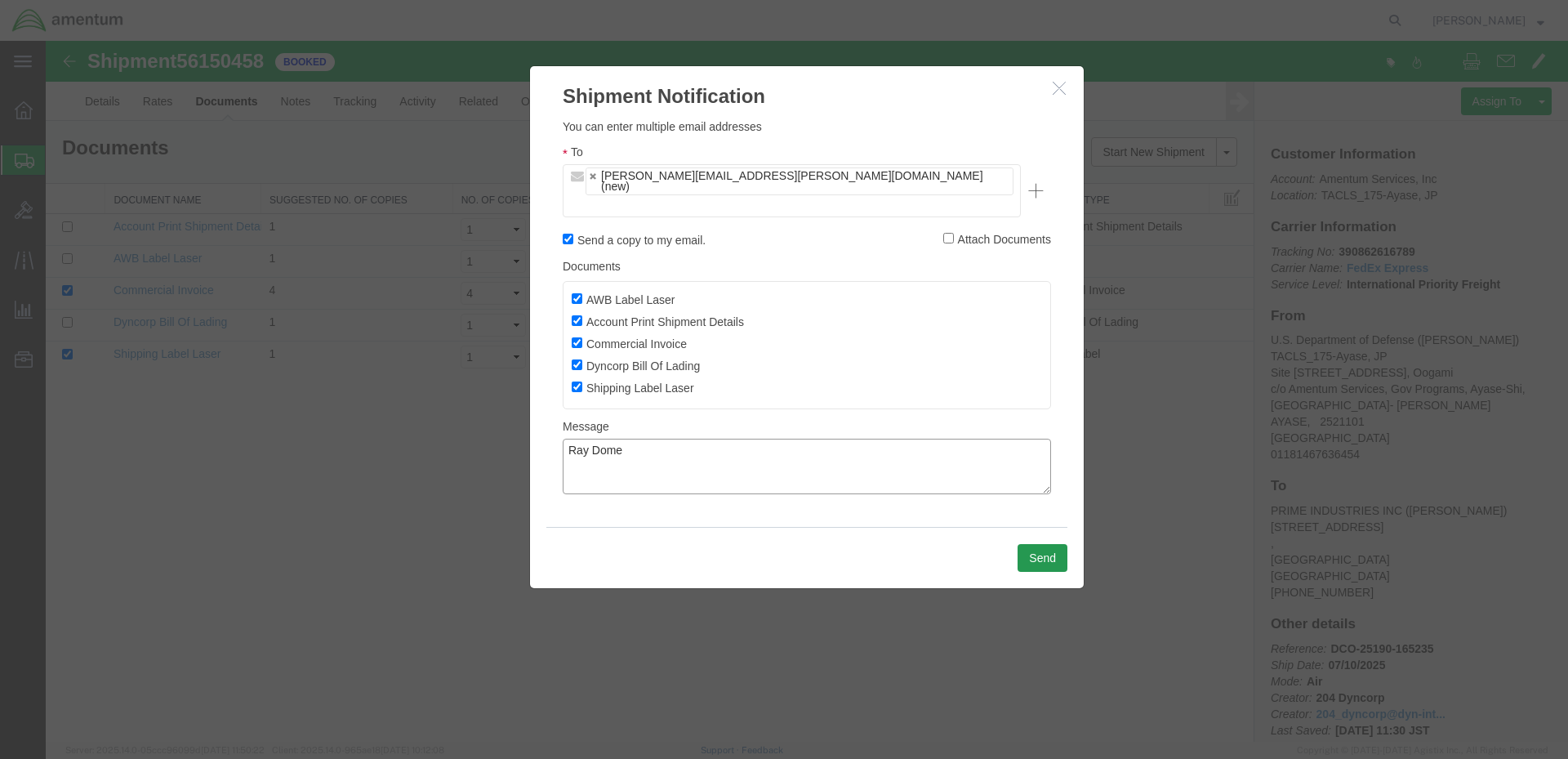 type on "Ray Dome" 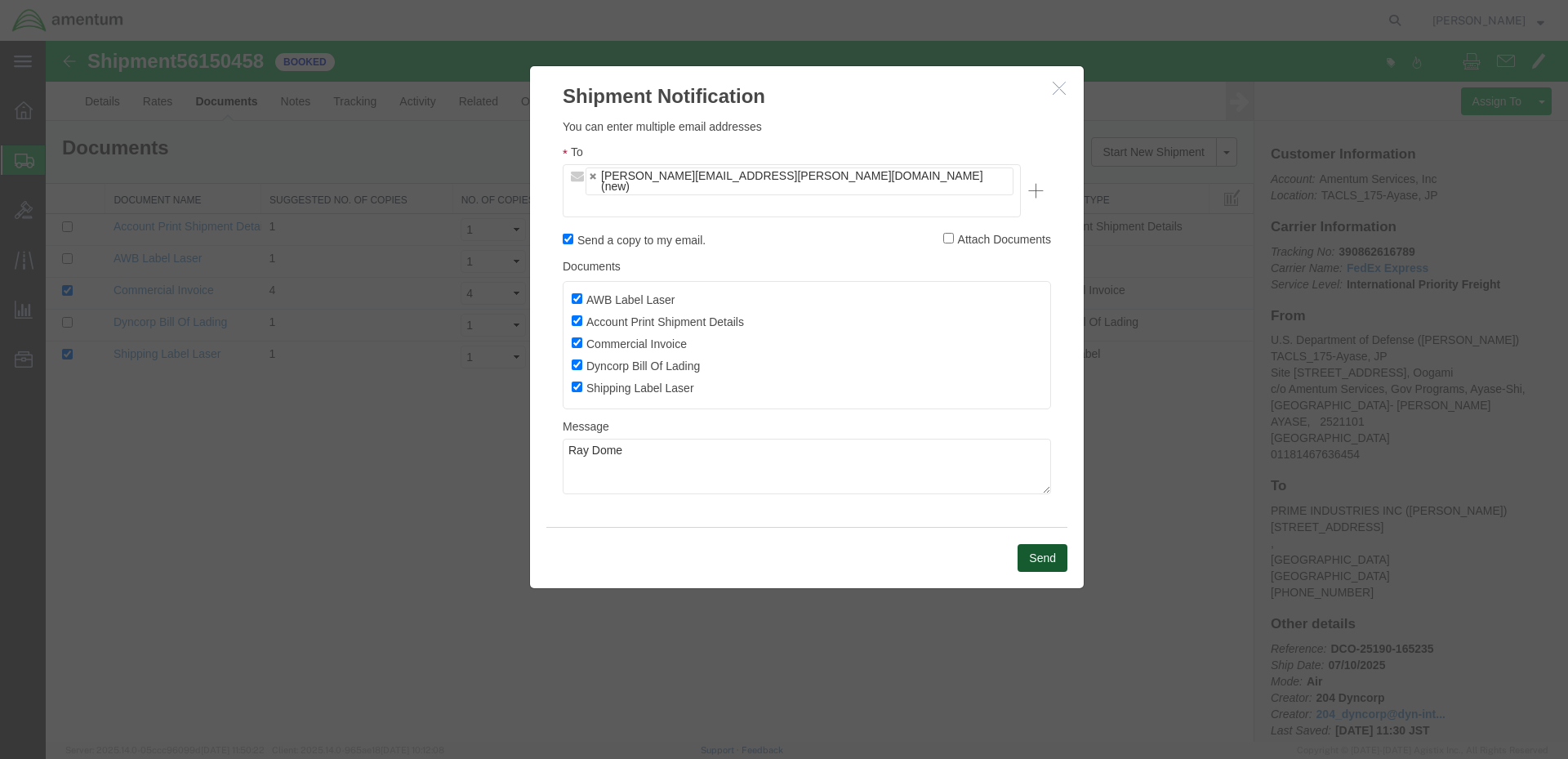 click on "Send" at bounding box center [1042, 558] 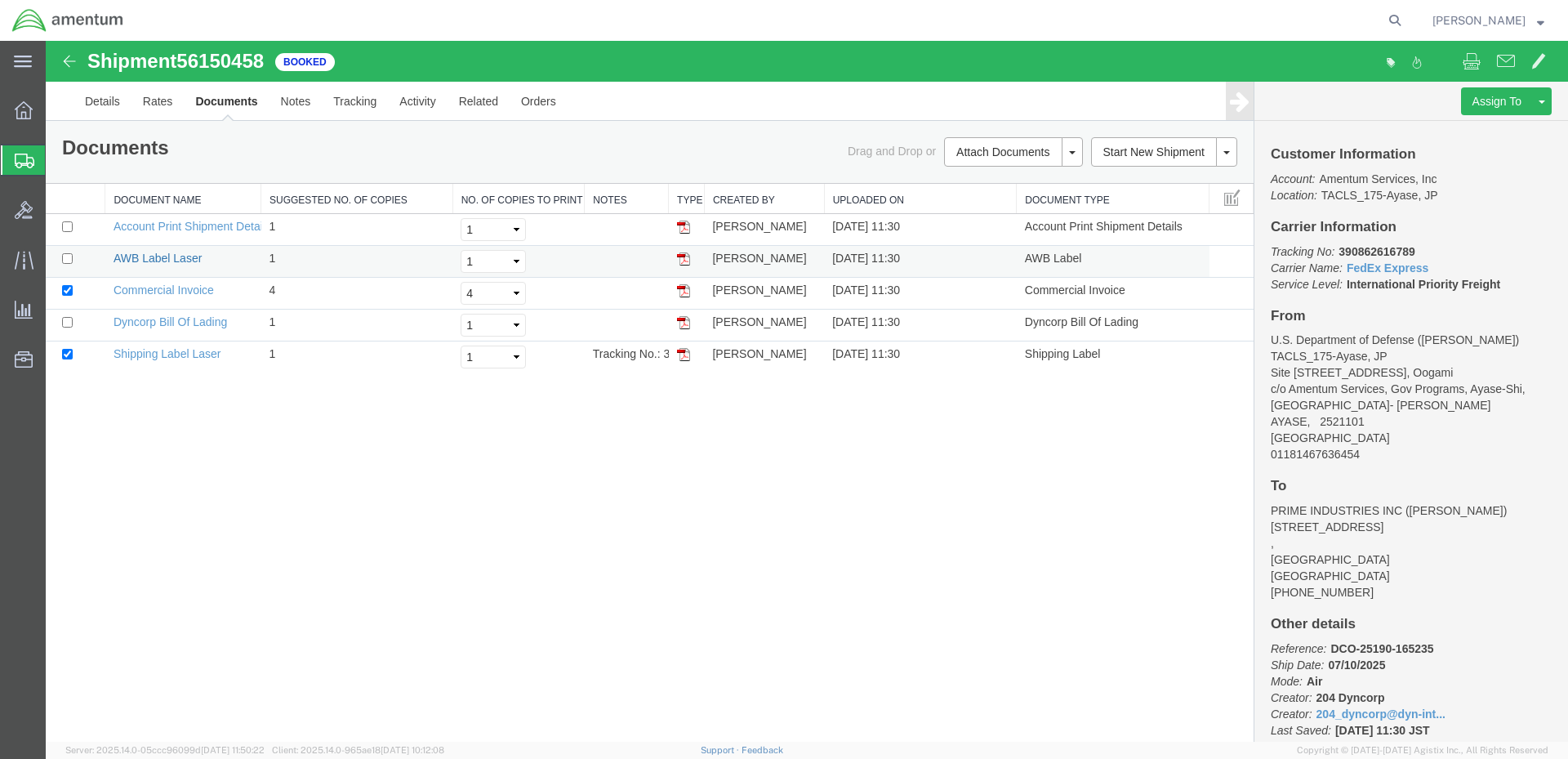 click on "AWB Label Laser" at bounding box center [158, 258] 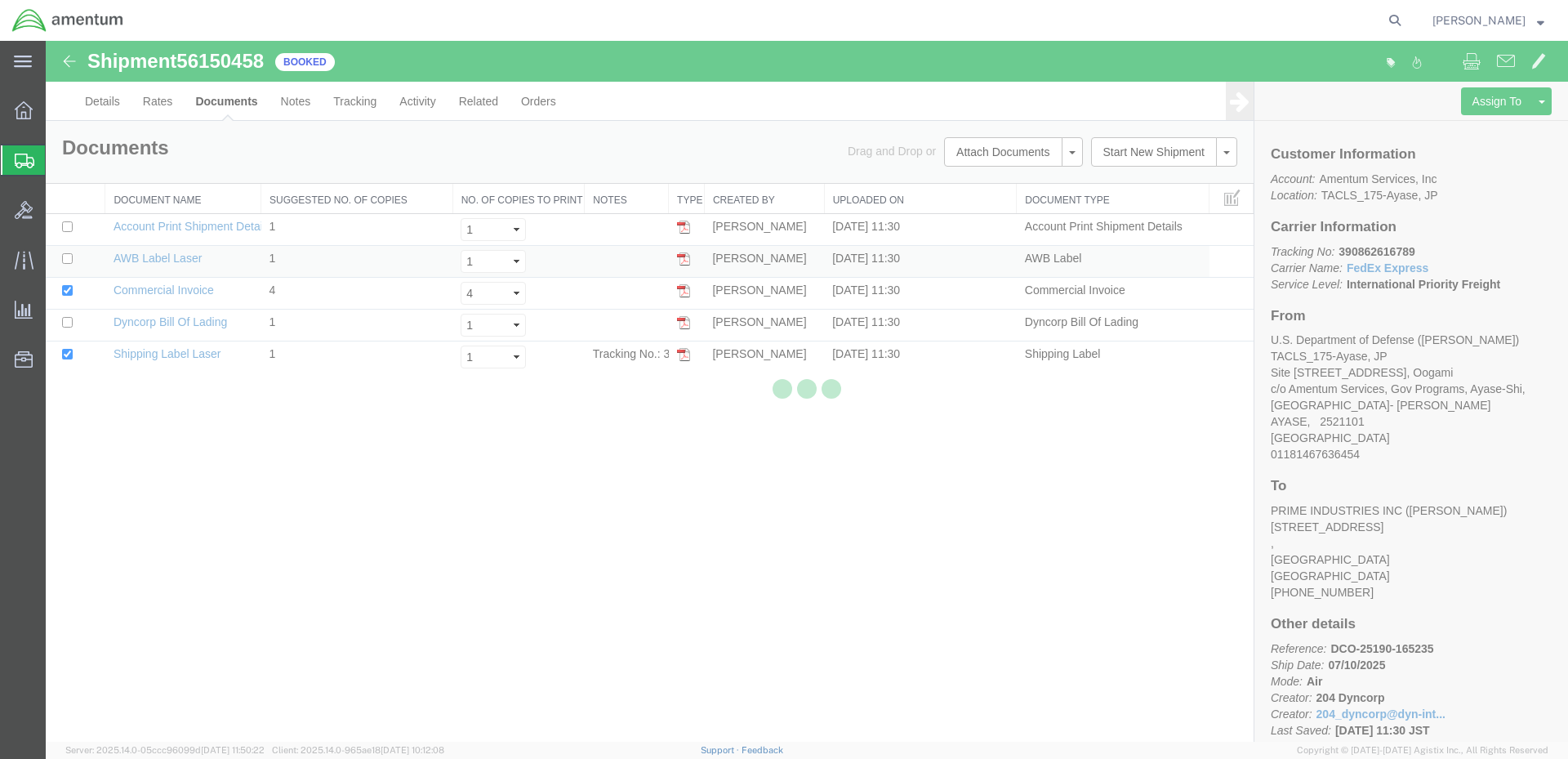 click 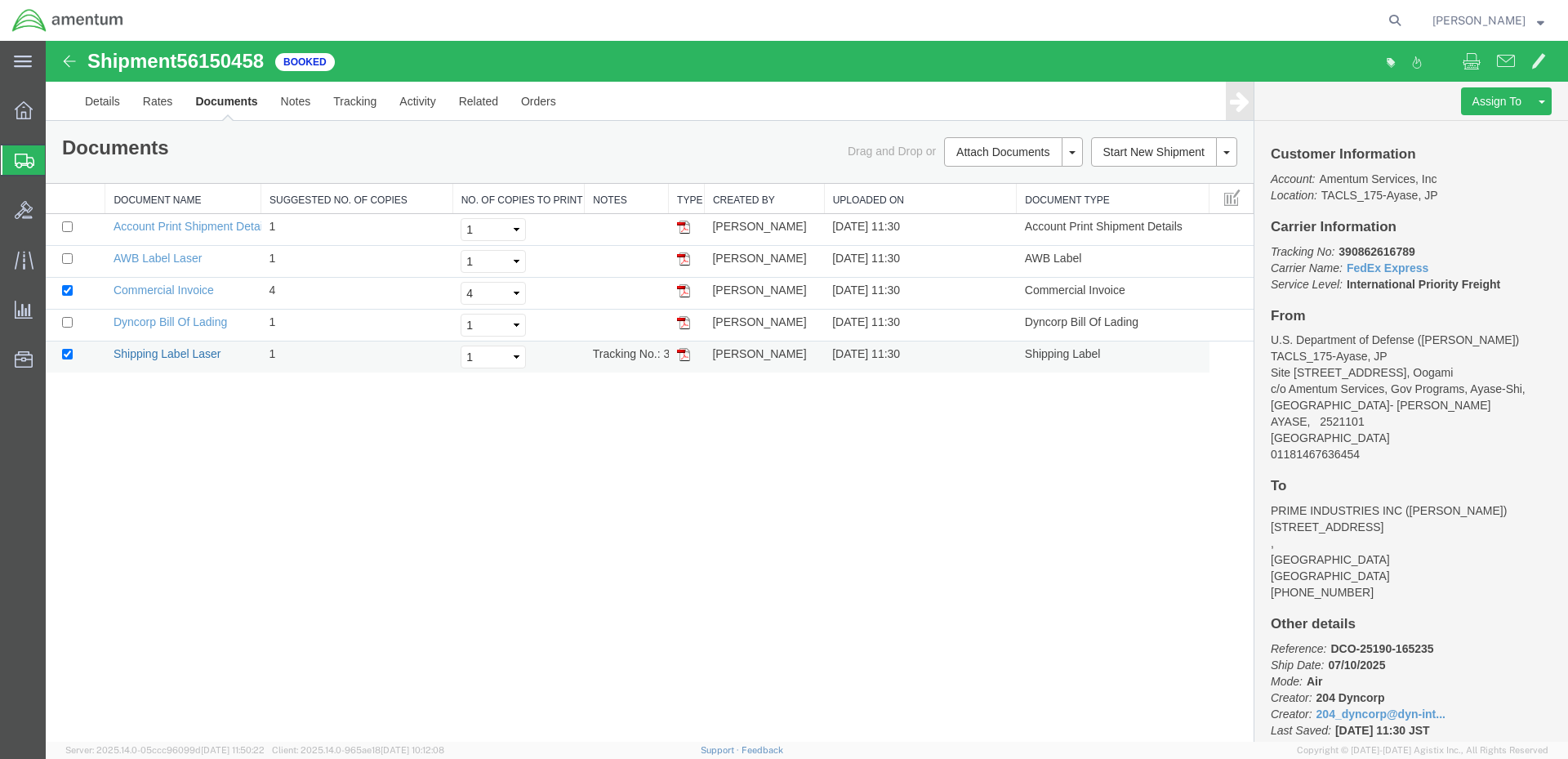 click on "Shipping Label Laser" at bounding box center [167, 354] 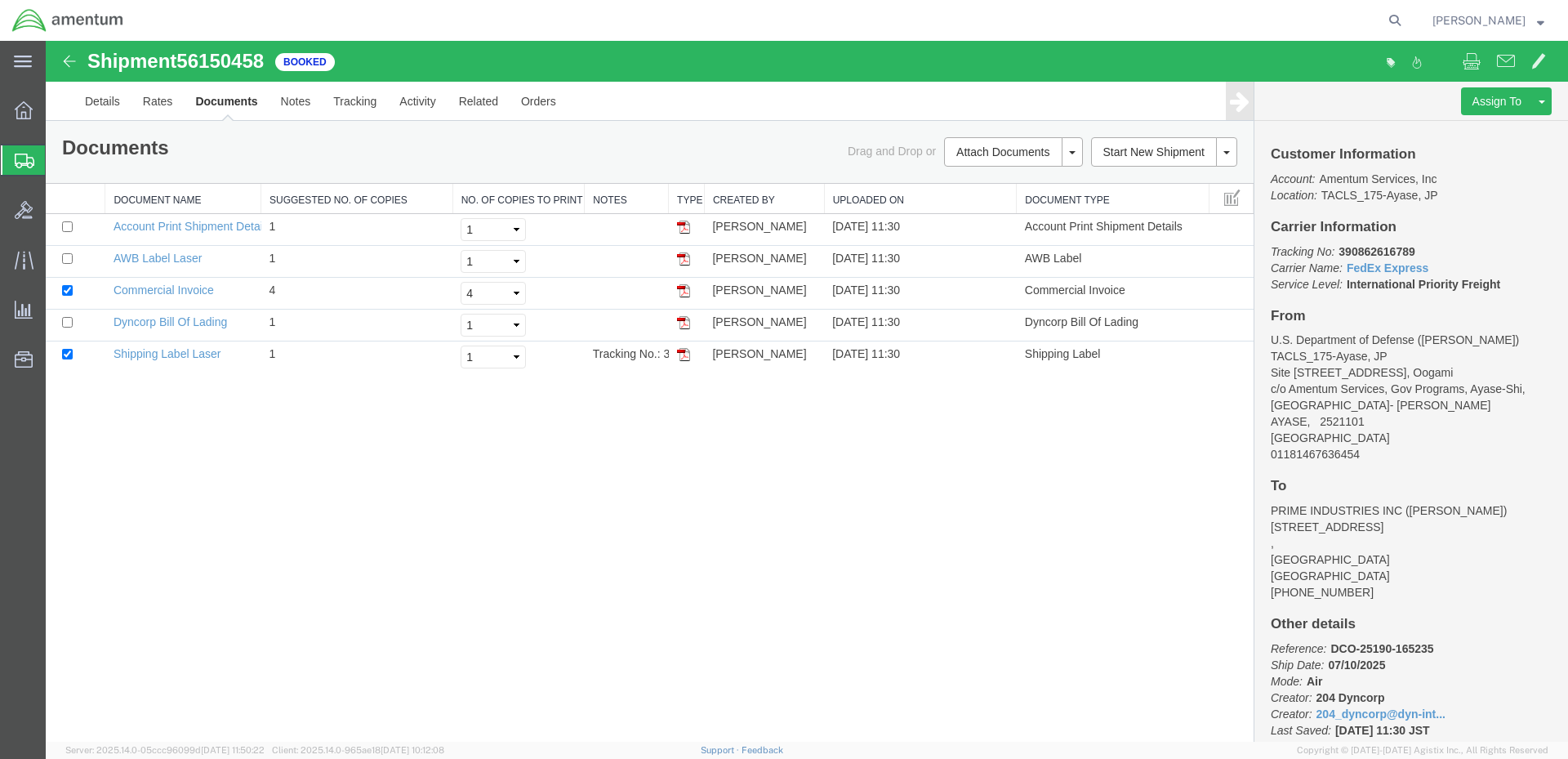 click on "Shipment Manager" 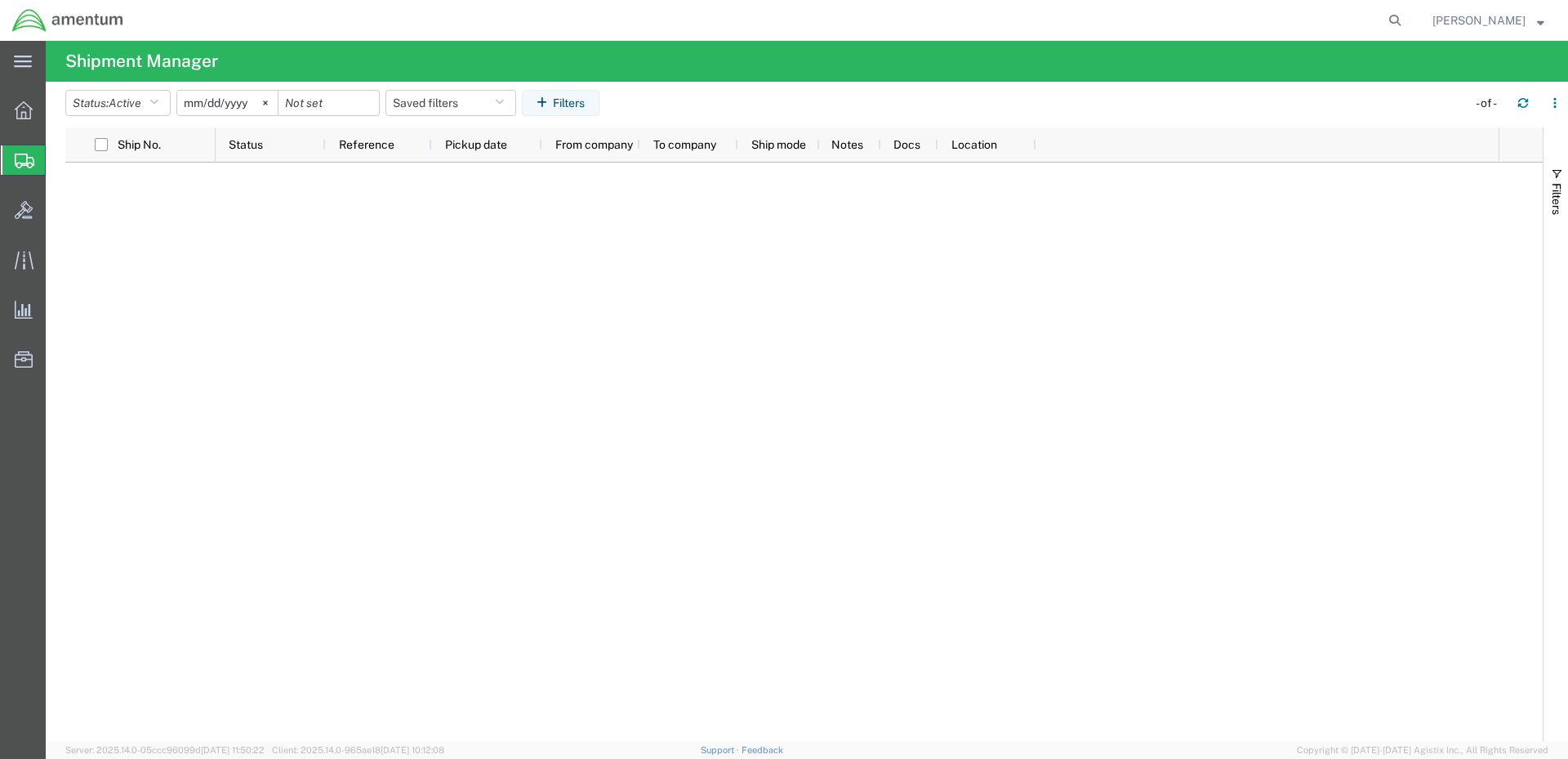 click 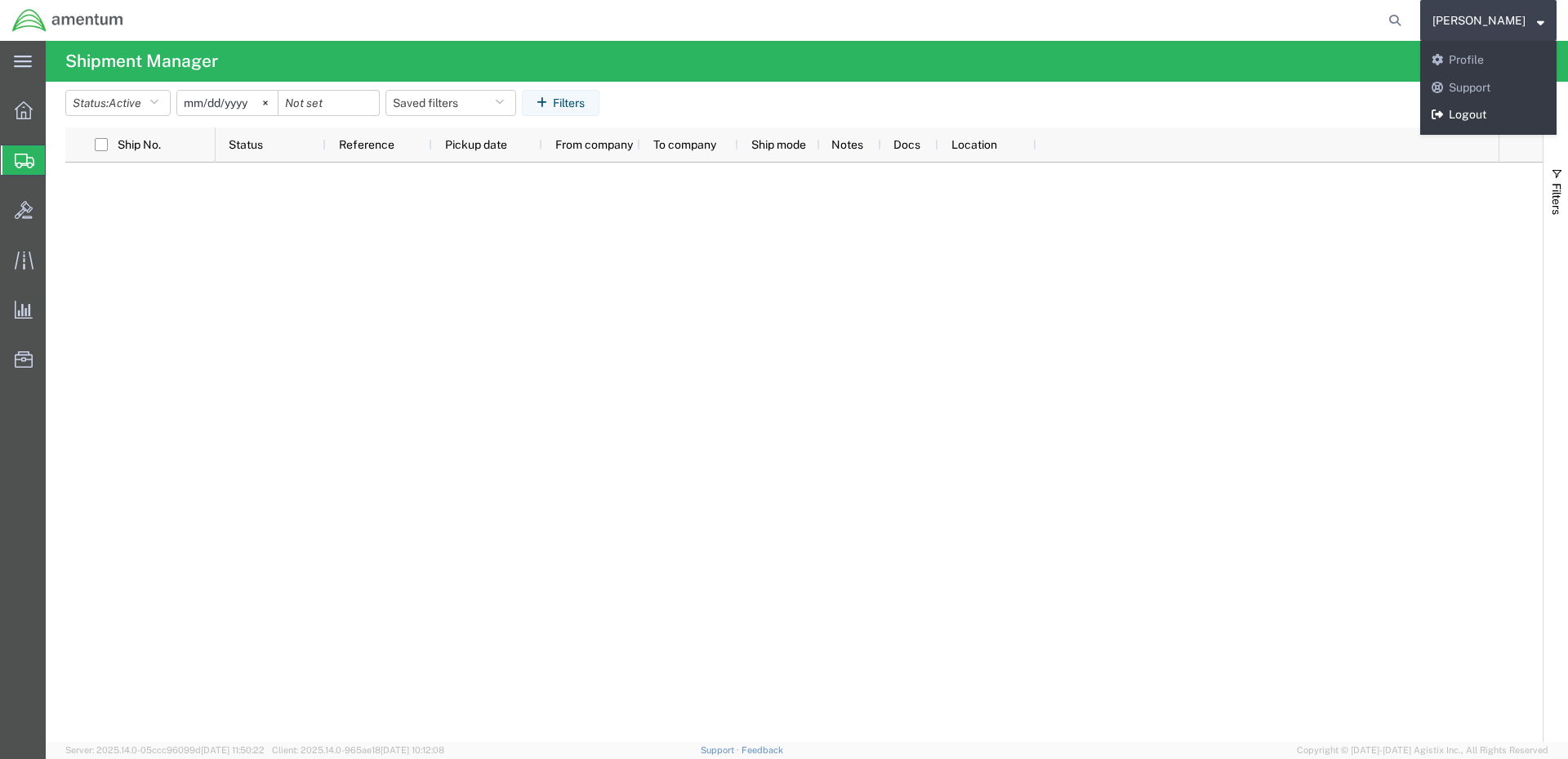 click on "Logout" 